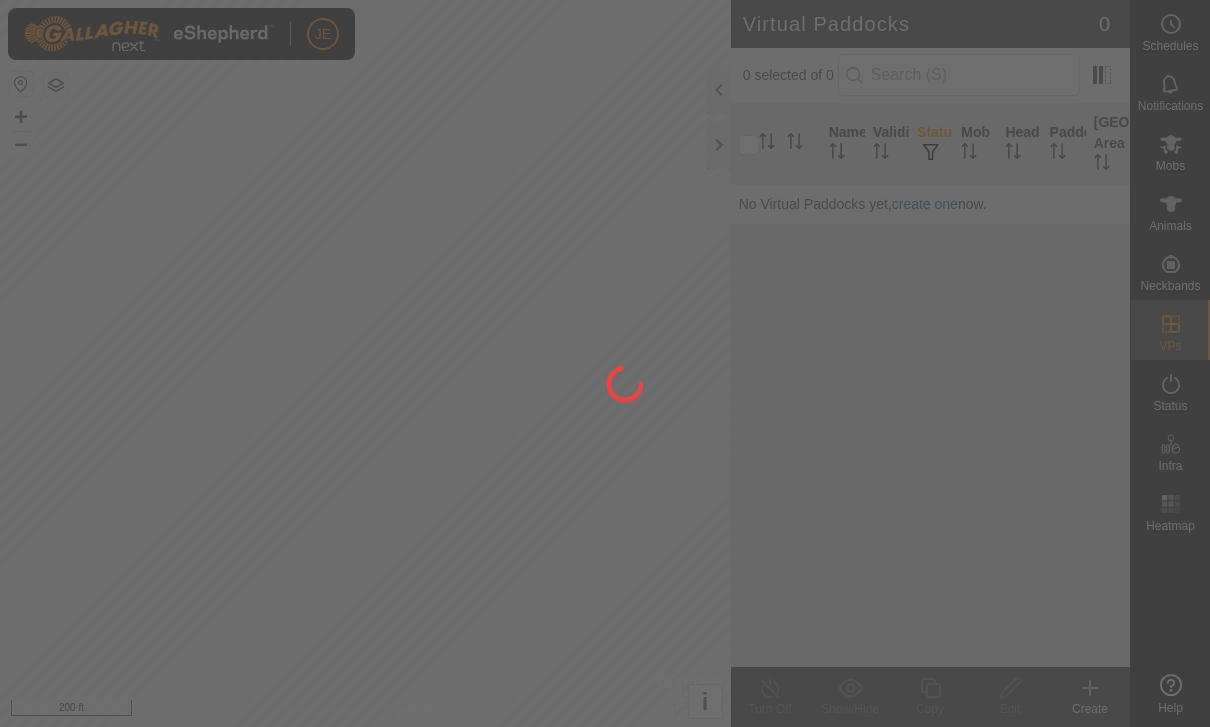 scroll, scrollTop: 0, scrollLeft: 0, axis: both 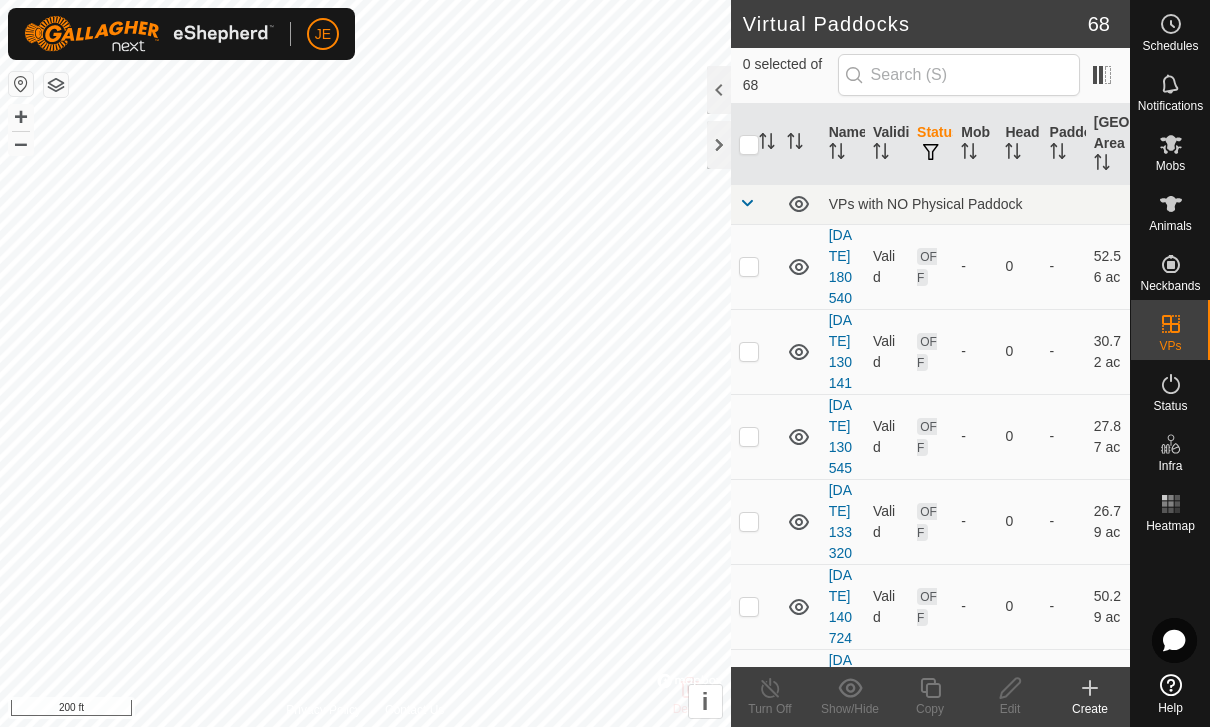 click at bounding box center [747, 203] 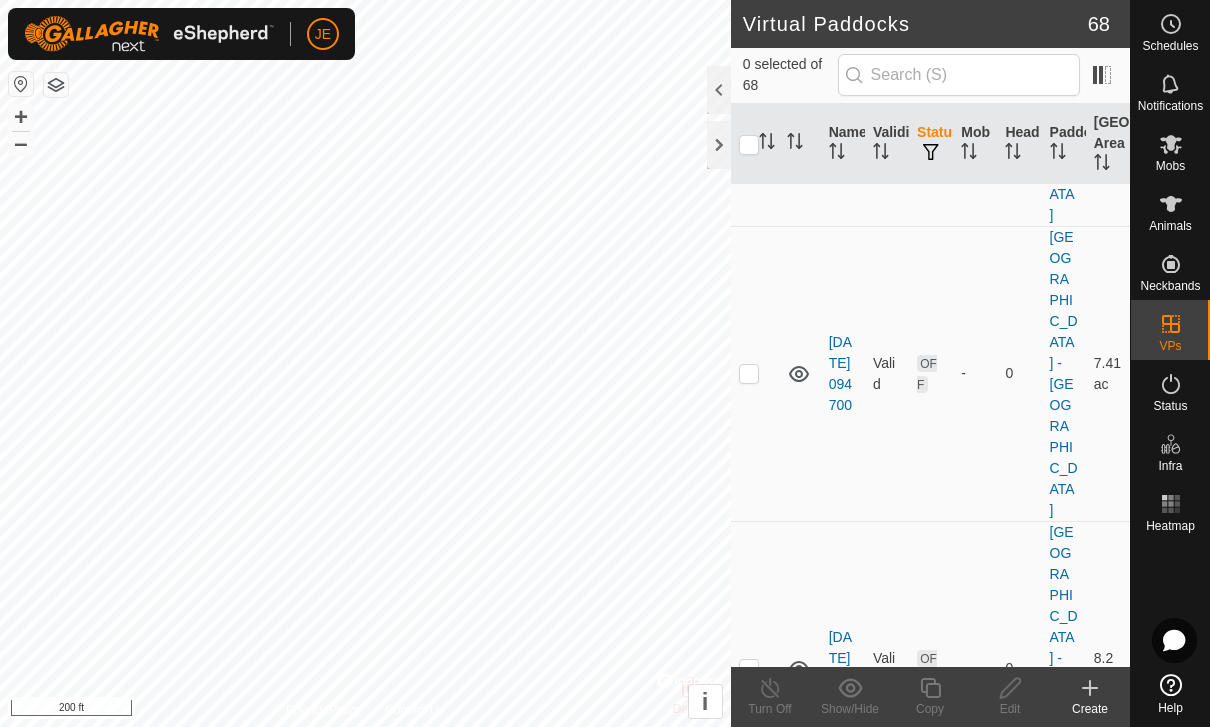 scroll, scrollTop: 2104, scrollLeft: 0, axis: vertical 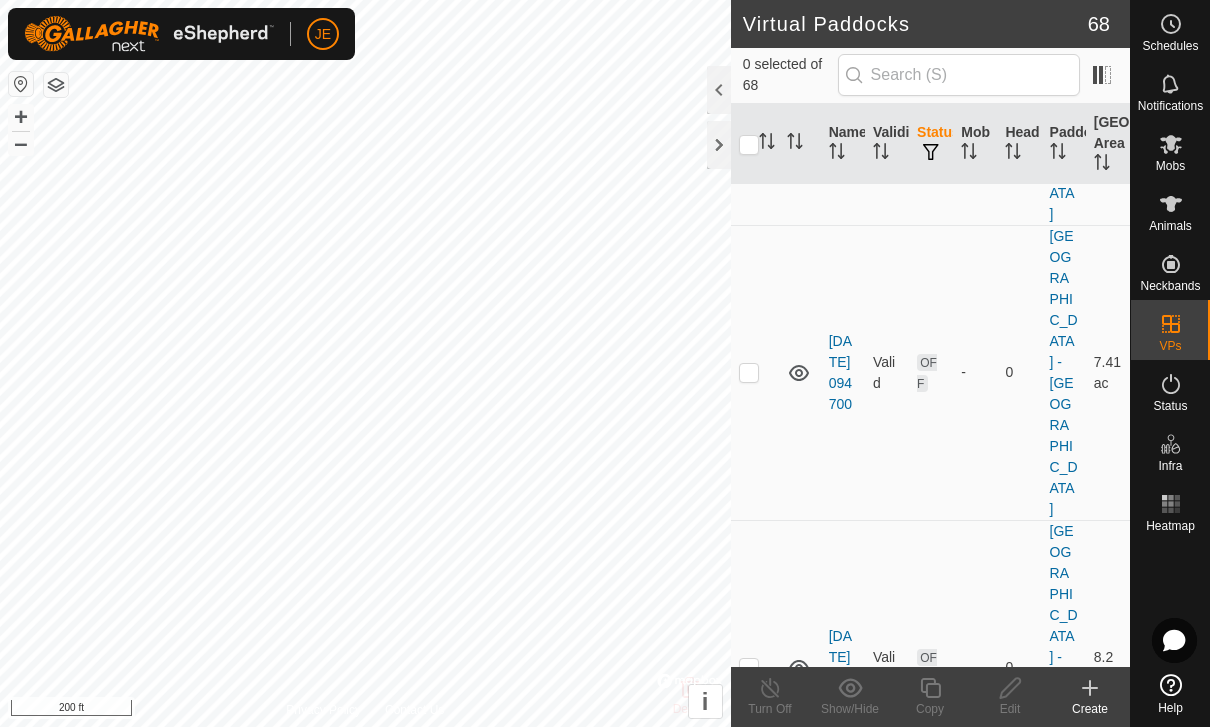 click at bounding box center [747, 2014] 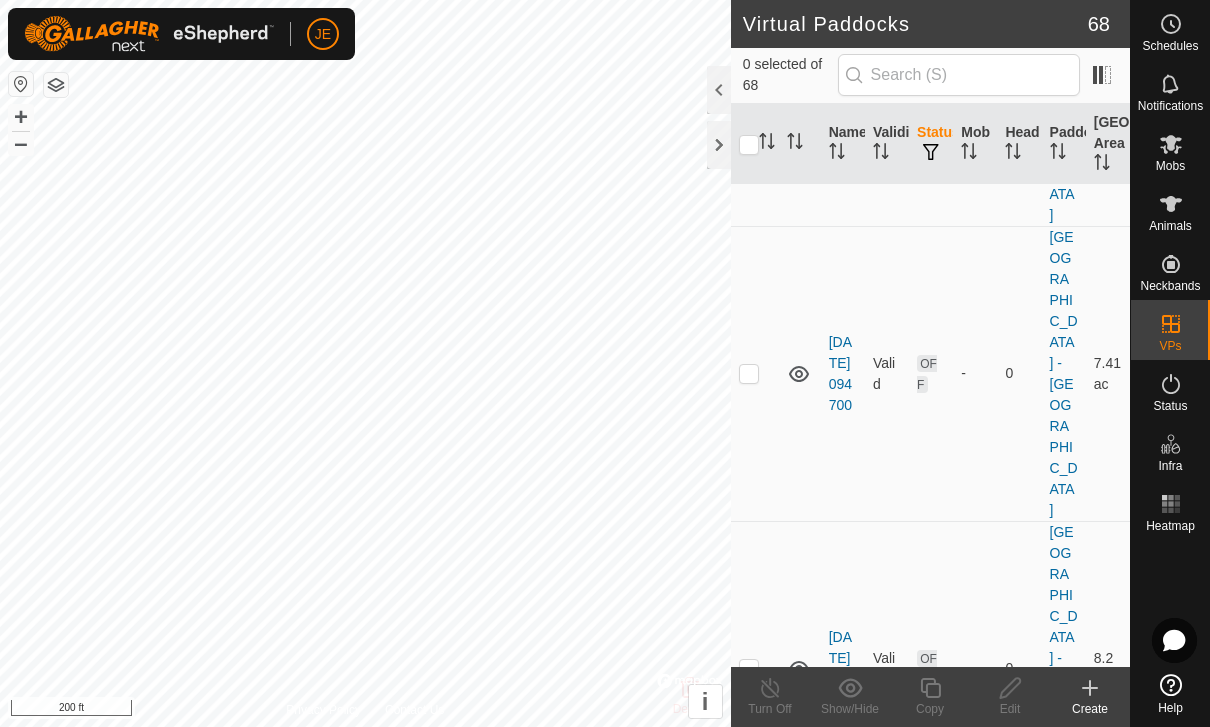 click at bounding box center [747, 2135] 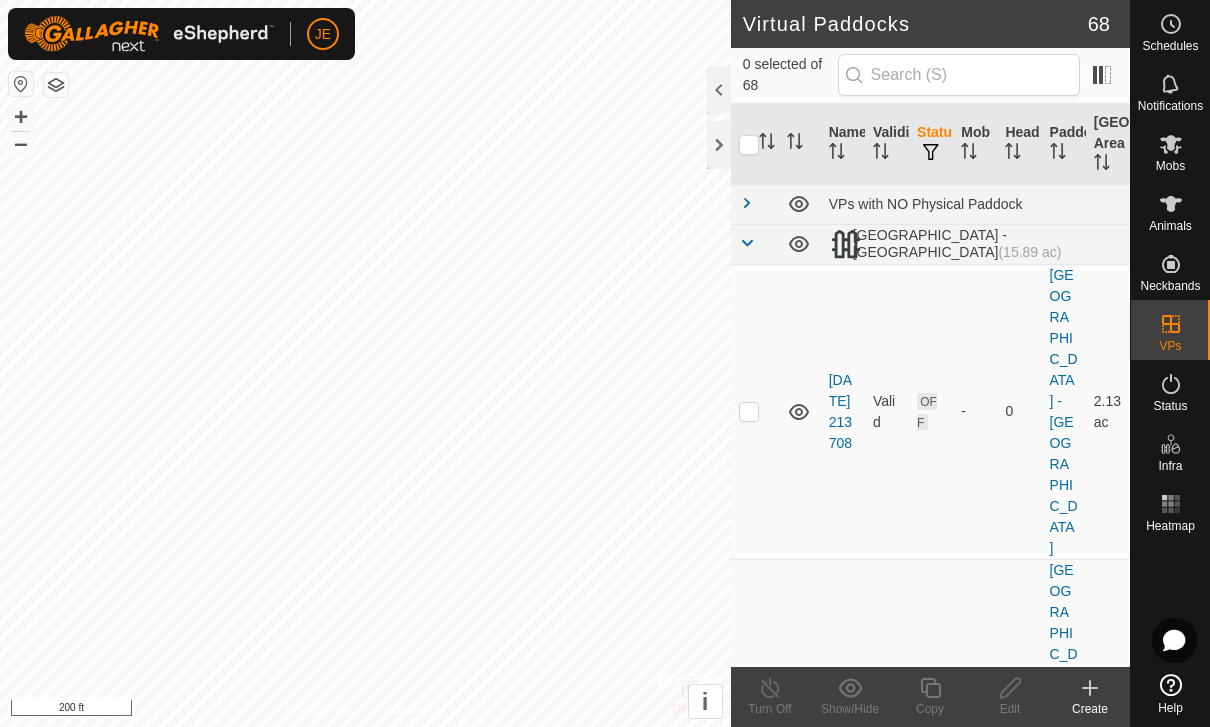 scroll, scrollTop: 0, scrollLeft: 0, axis: both 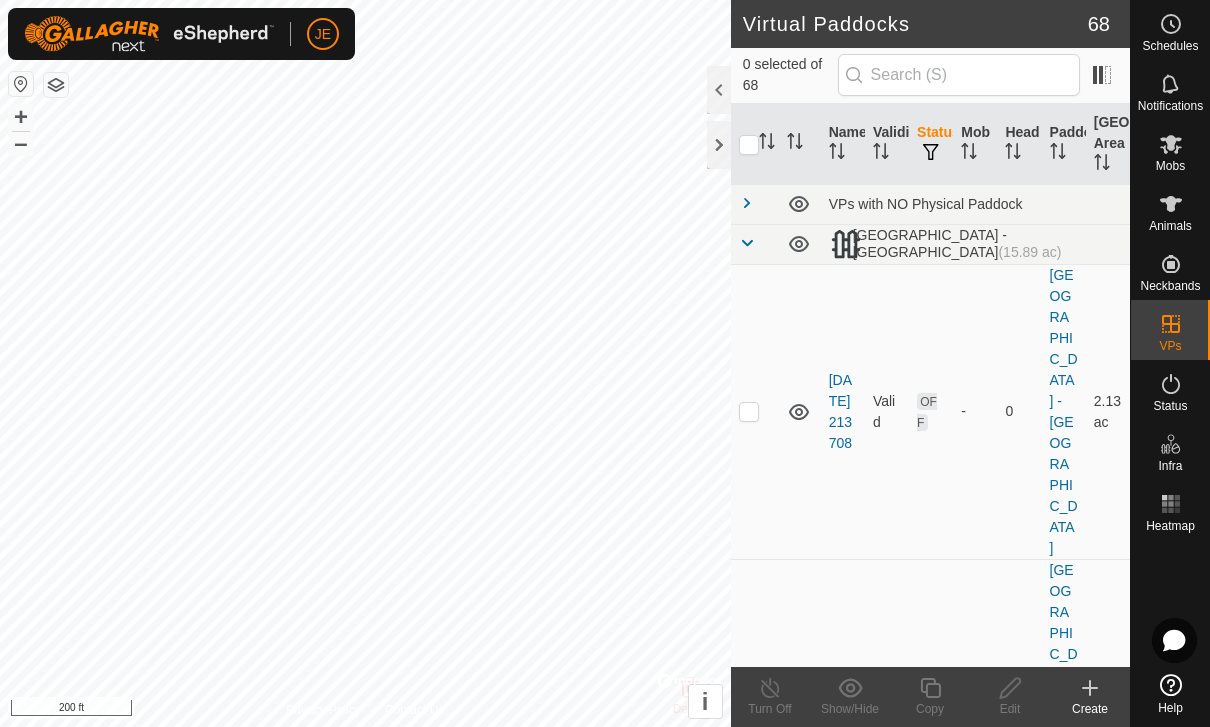click at bounding box center (747, 243) 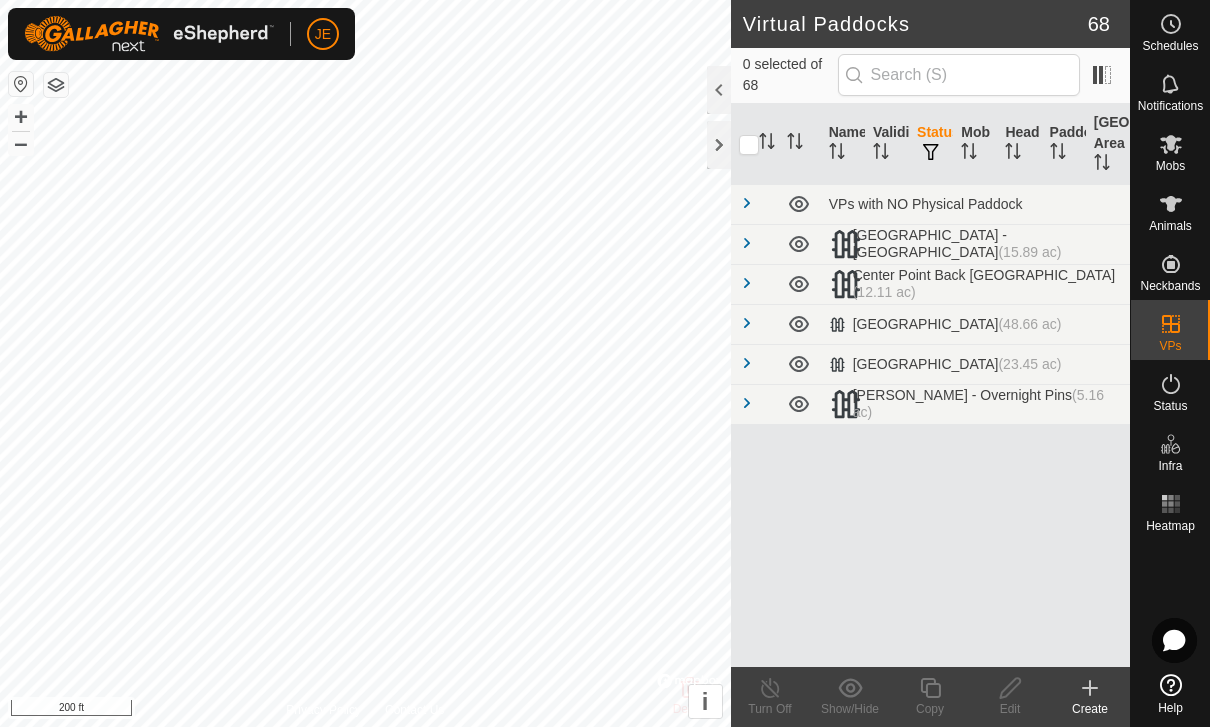 click at bounding box center (747, 403) 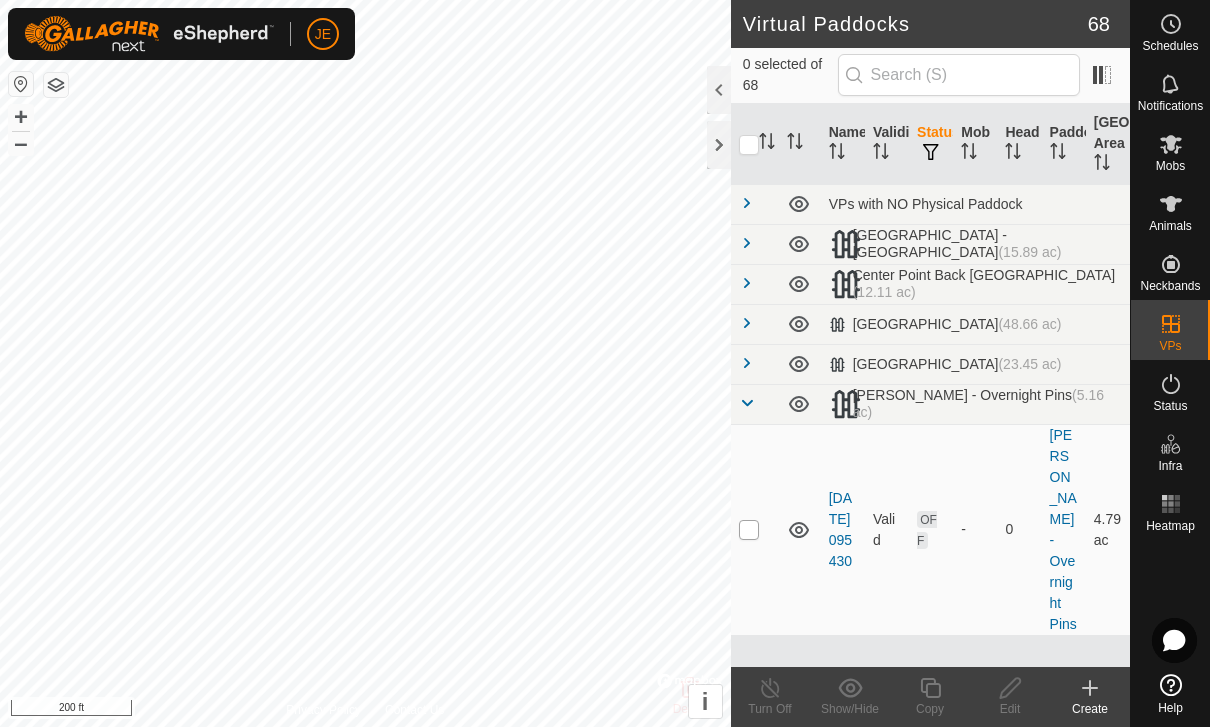 click at bounding box center [749, 530] 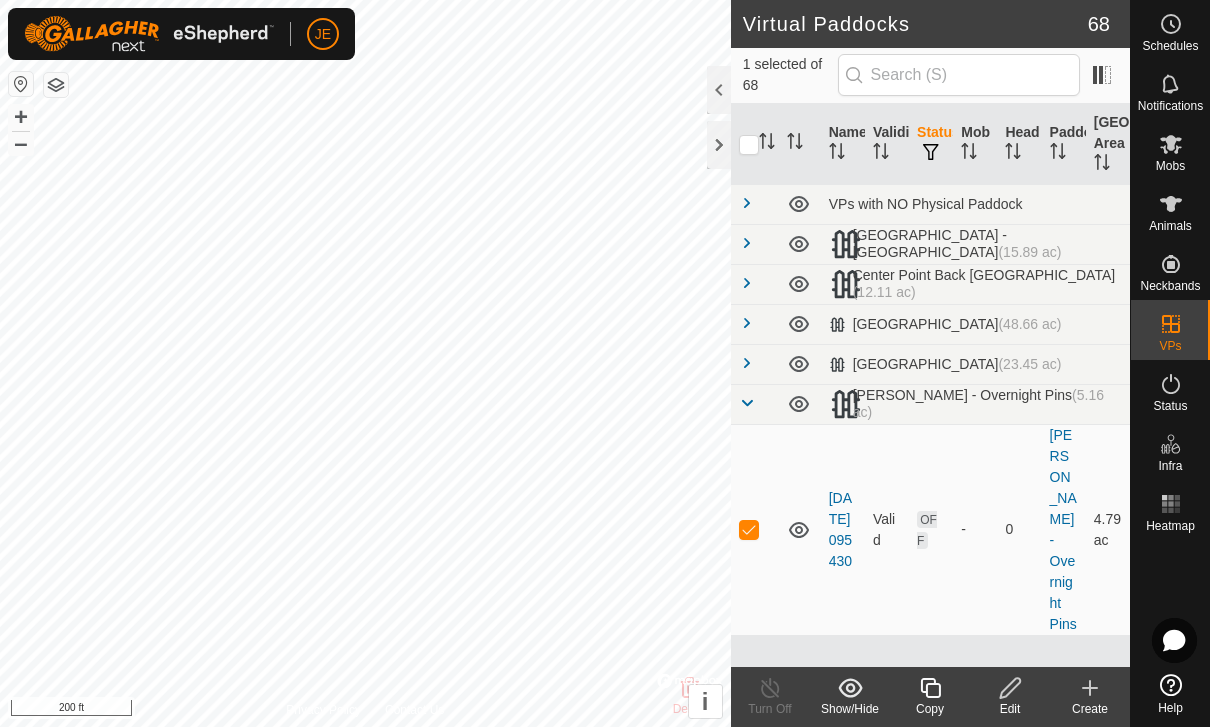 click 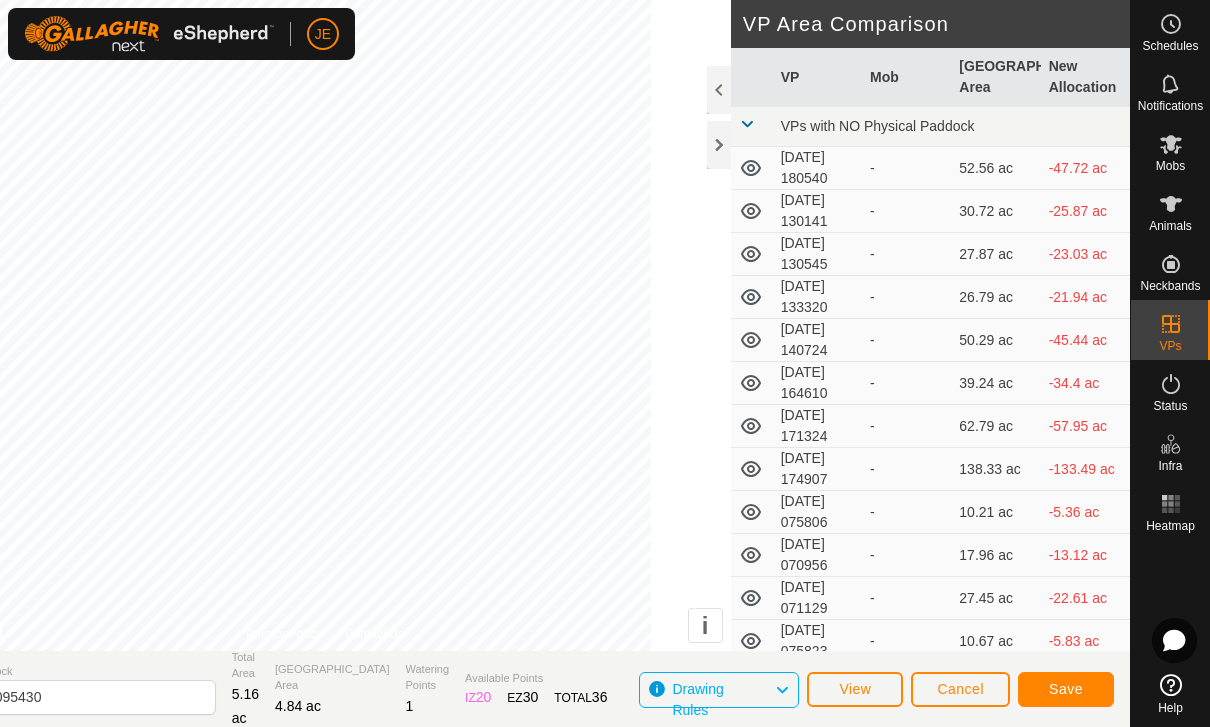 click on "Save" 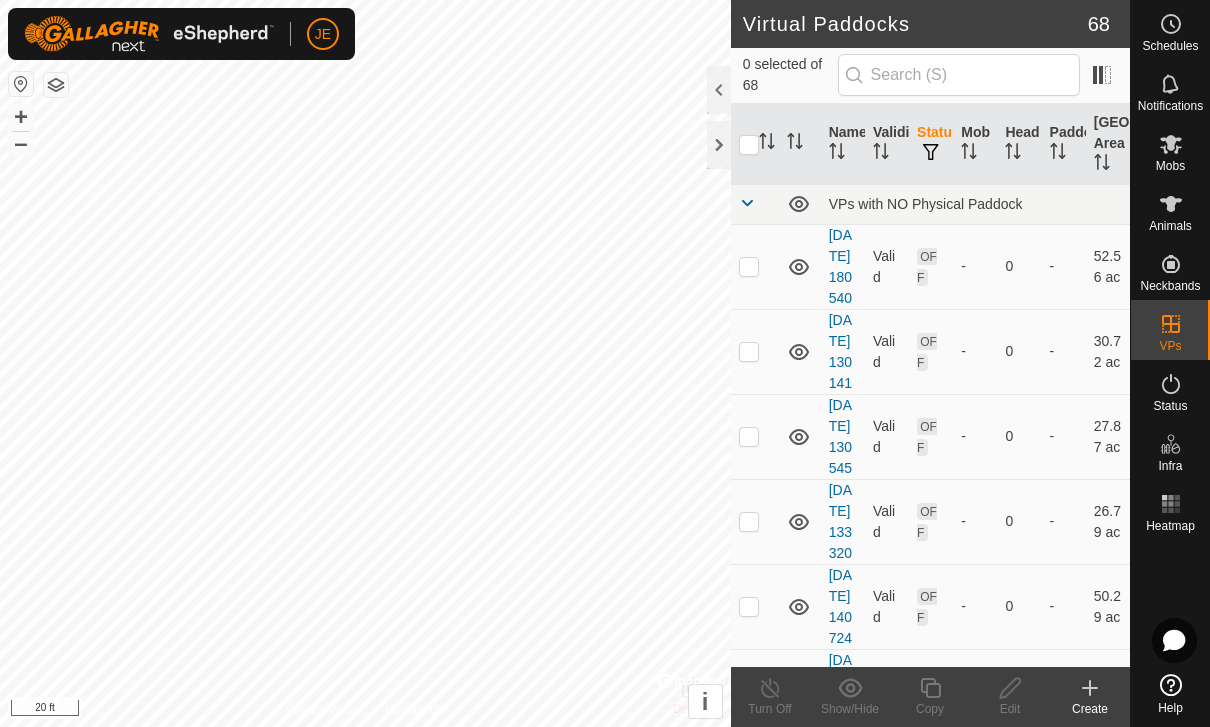 scroll, scrollTop: 0, scrollLeft: 0, axis: both 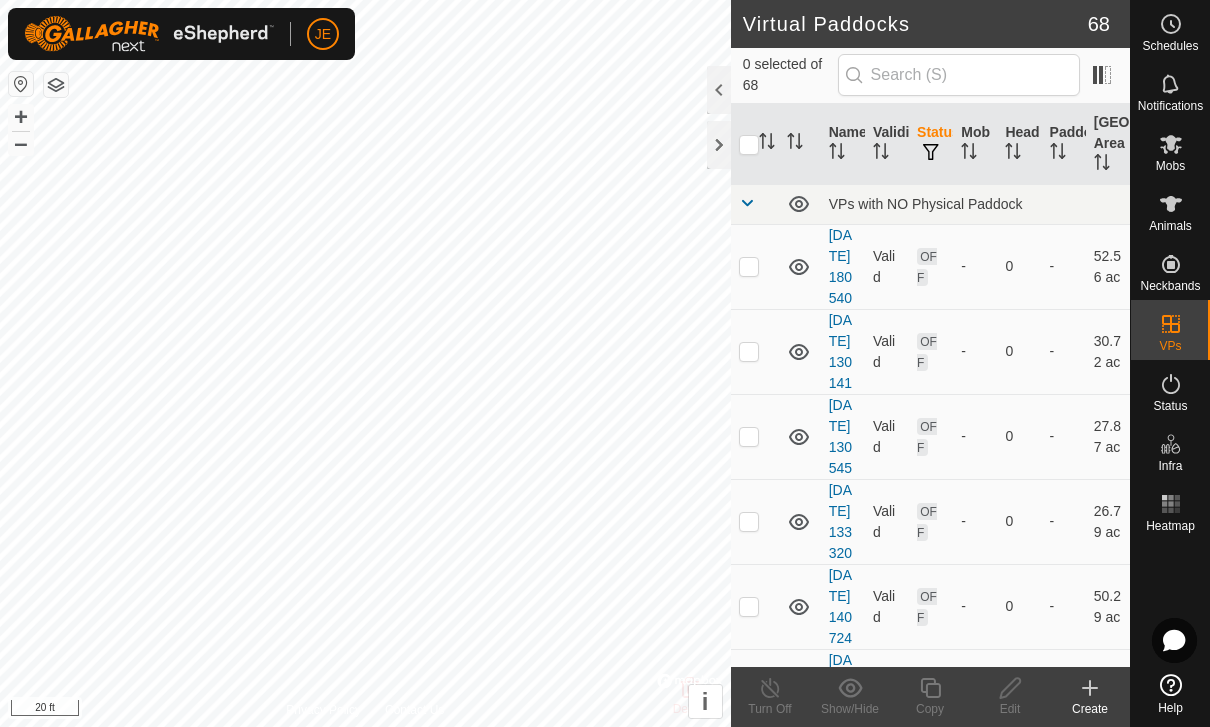 click at bounding box center (747, 203) 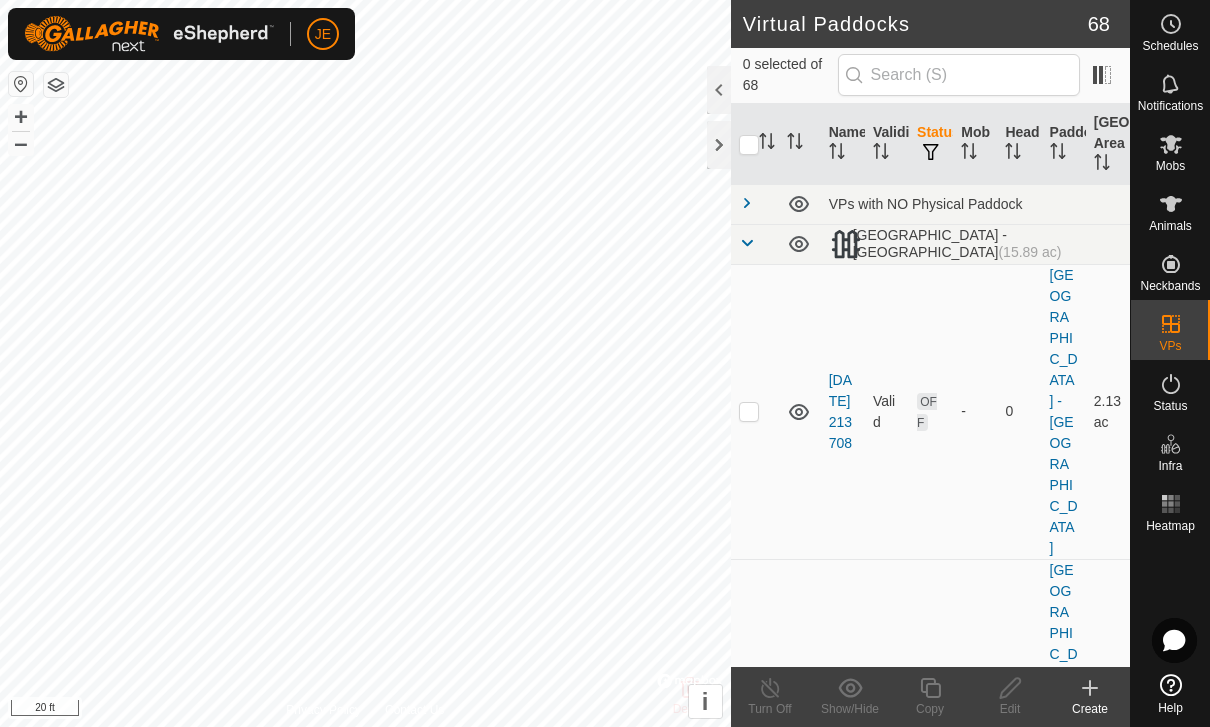 click at bounding box center [755, 244] 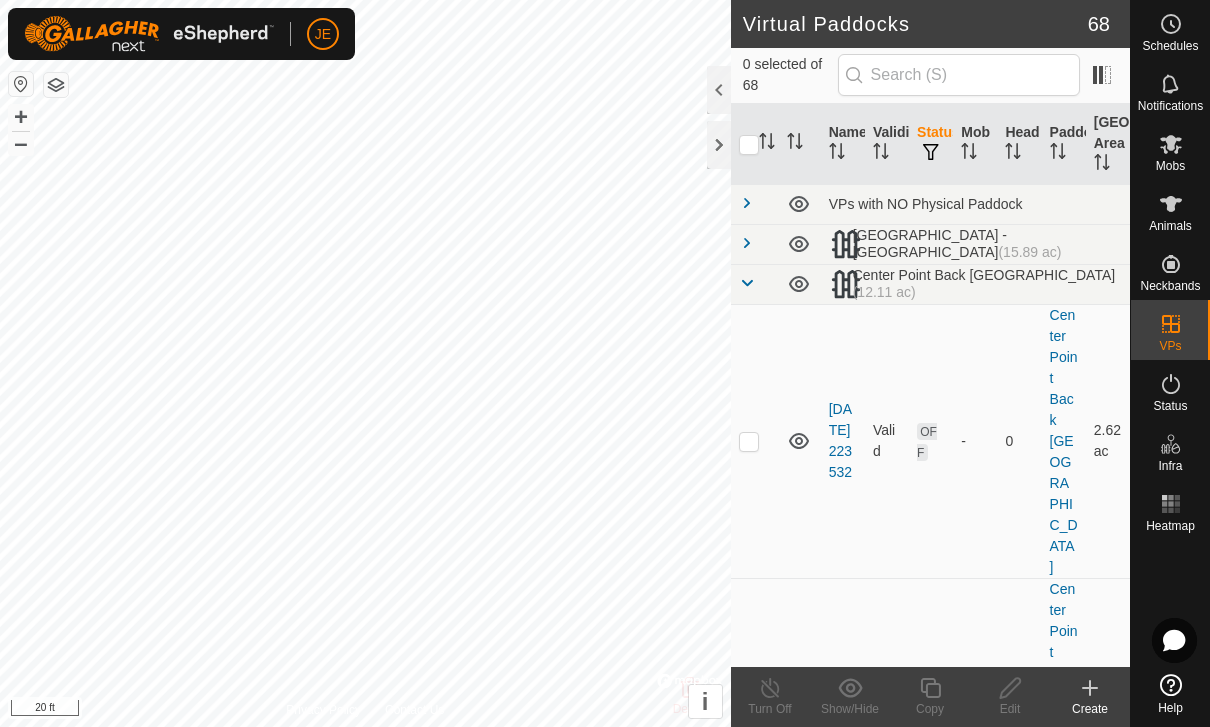 click at bounding box center (747, 283) 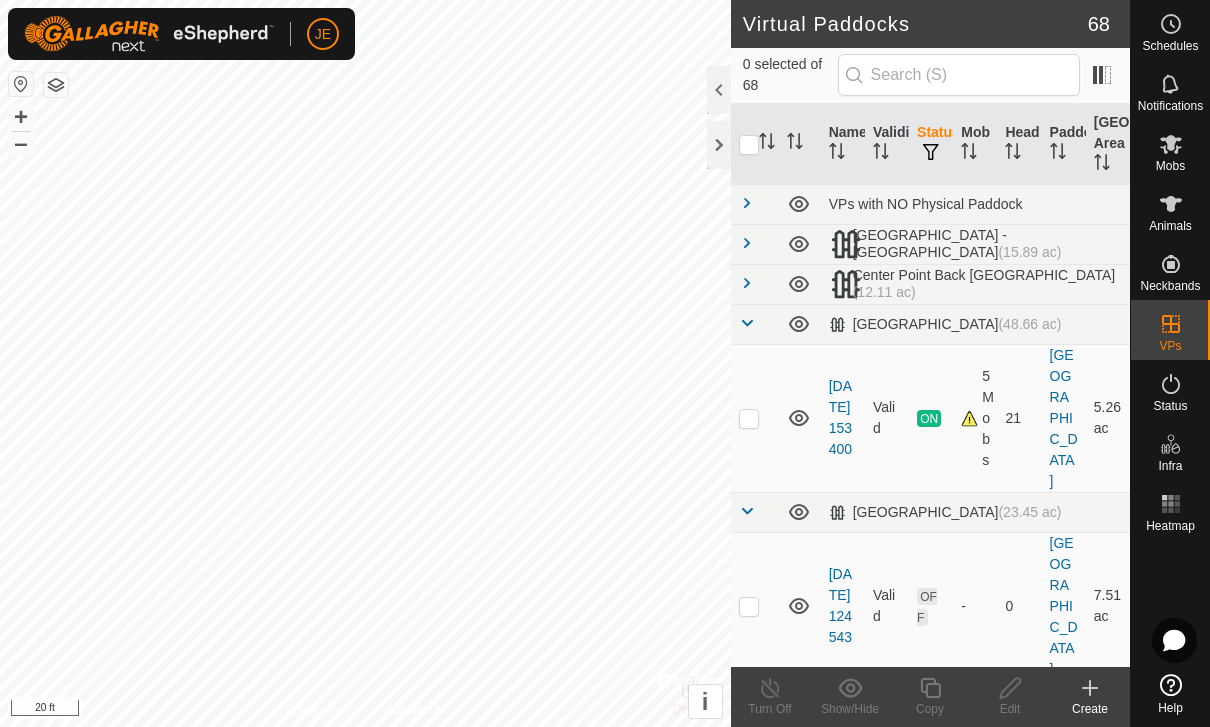 click at bounding box center [755, 324] 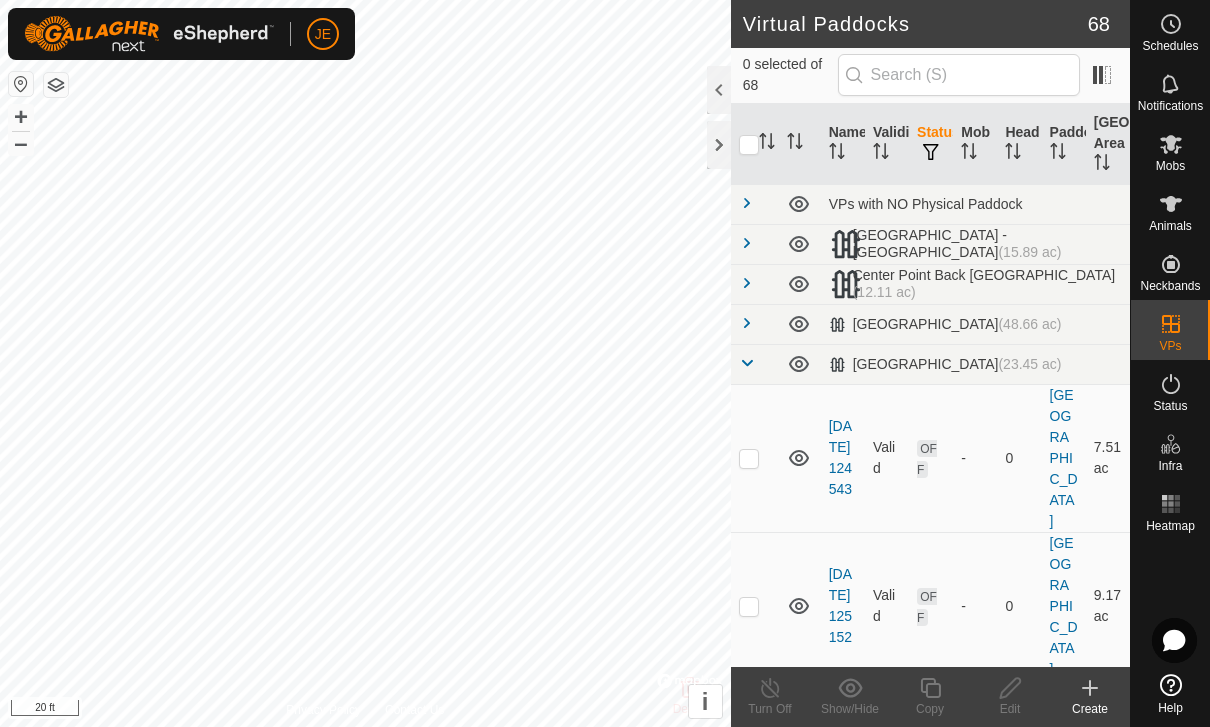 click at bounding box center (747, 363) 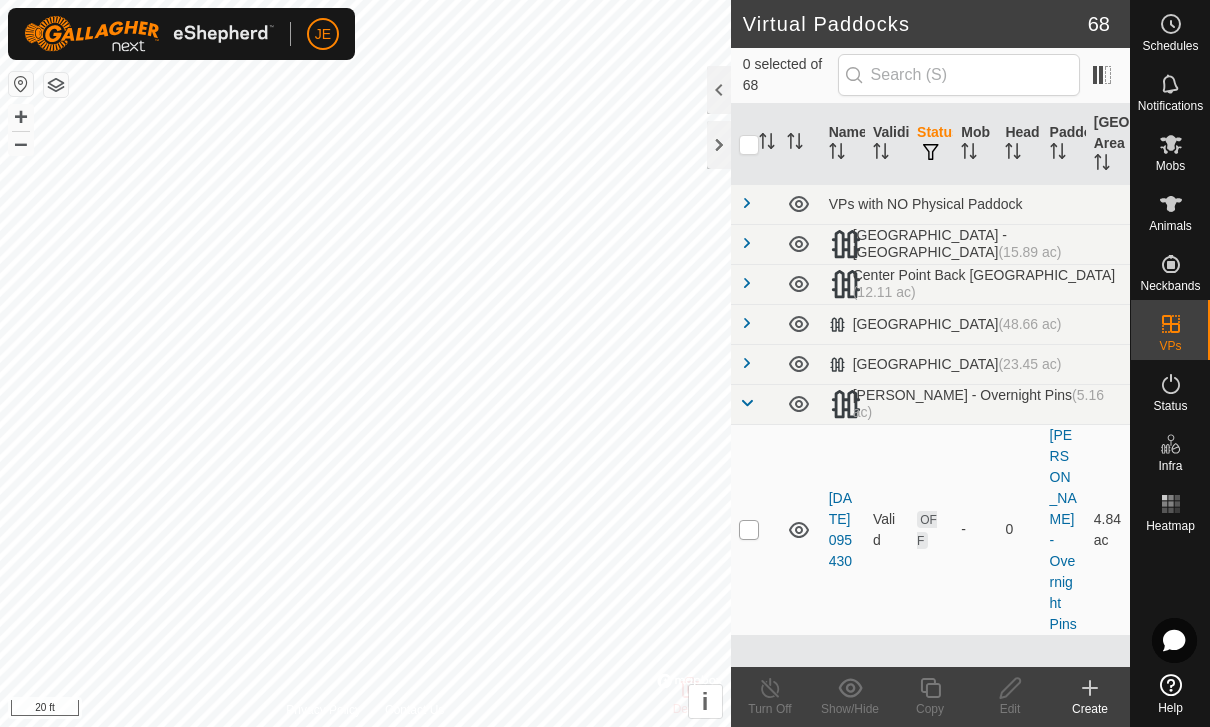 click at bounding box center (749, 530) 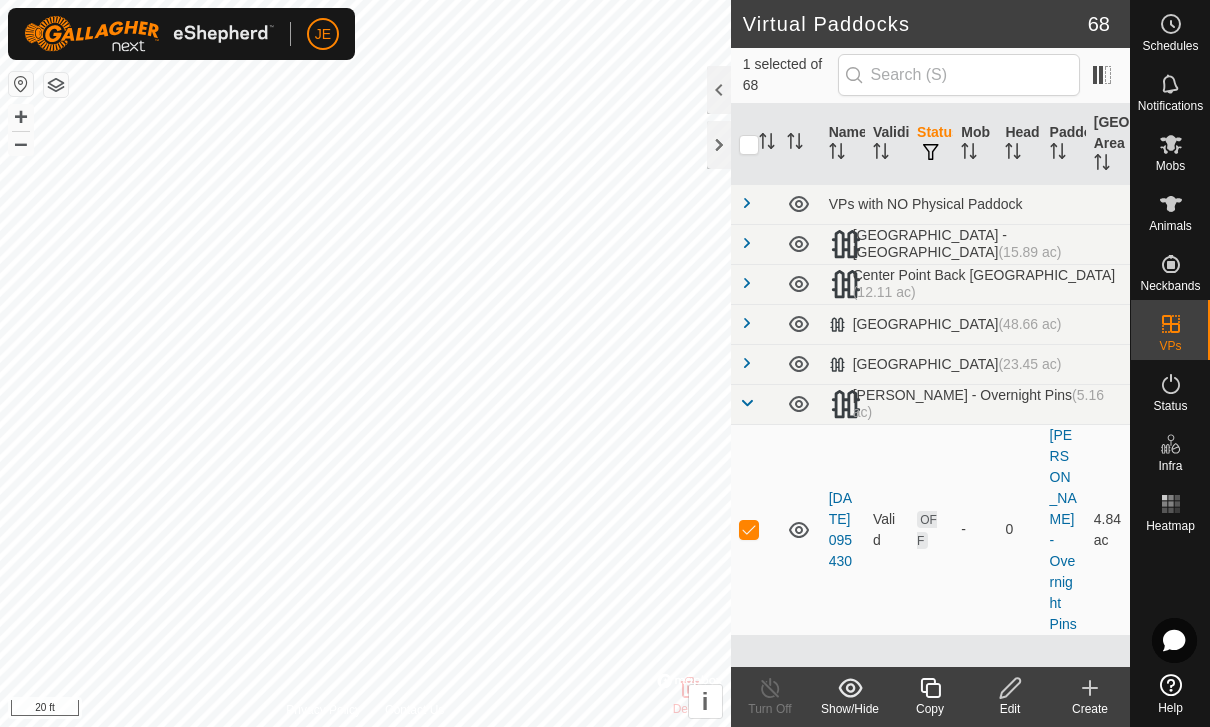 click 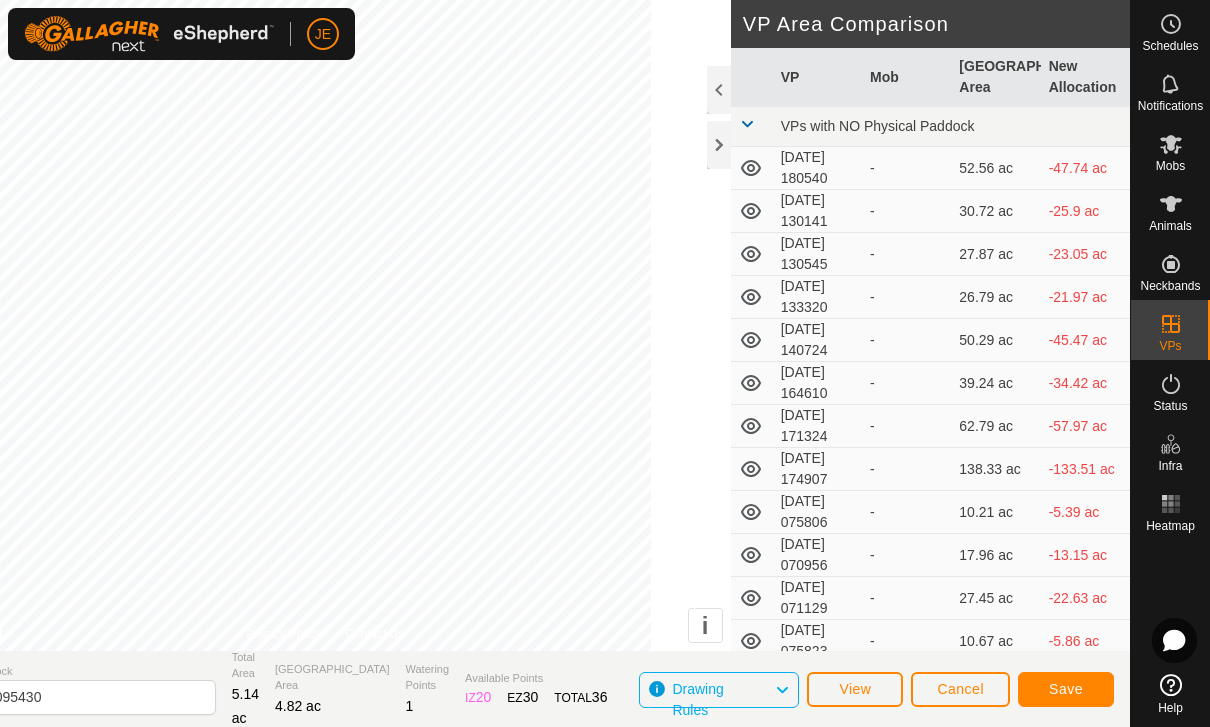 click on "Save" 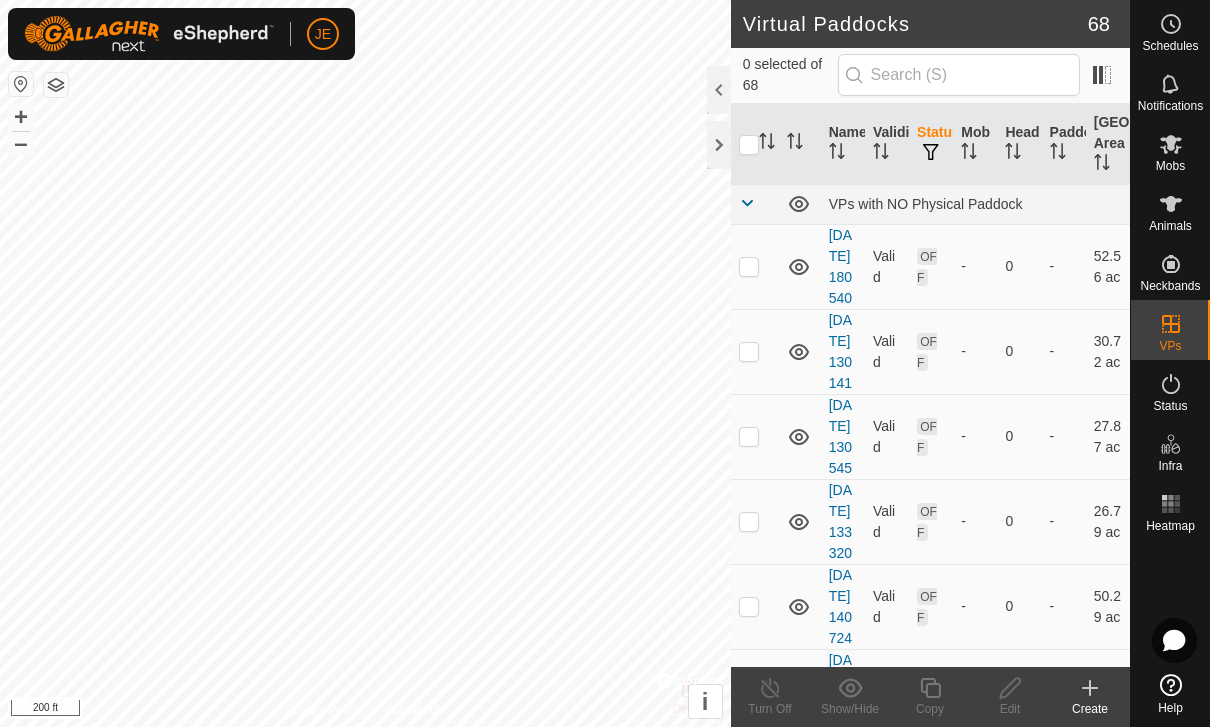 click 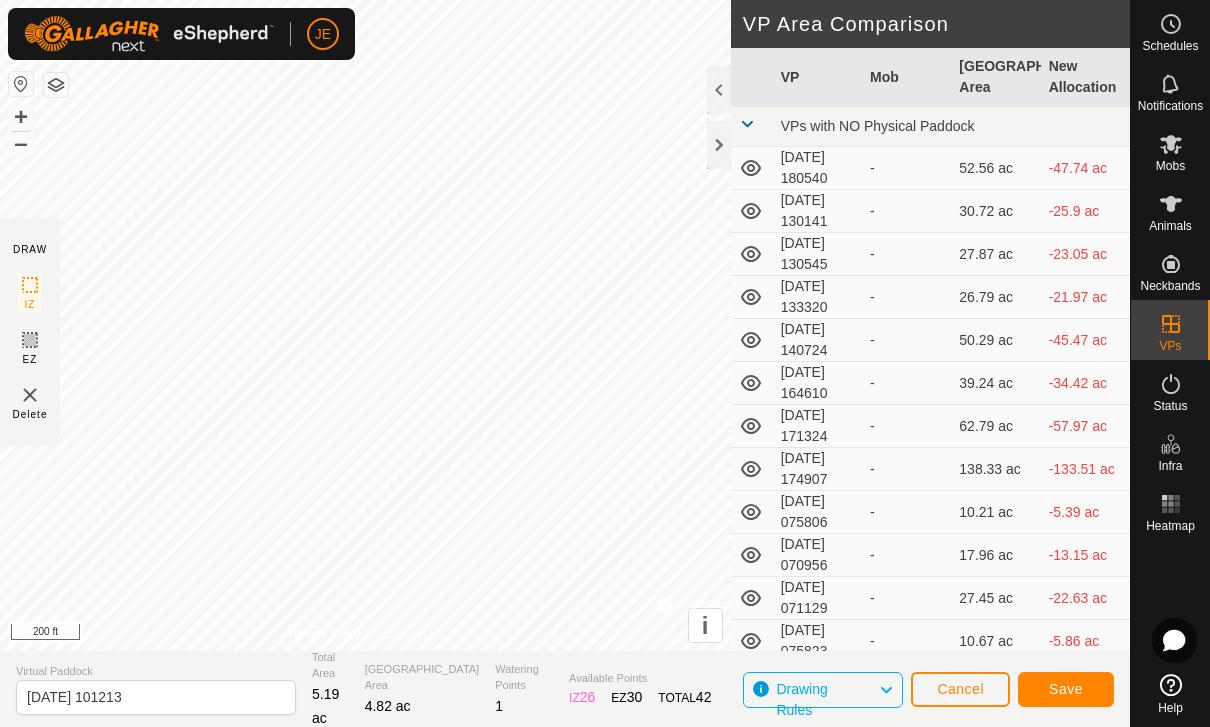 click on "Save" 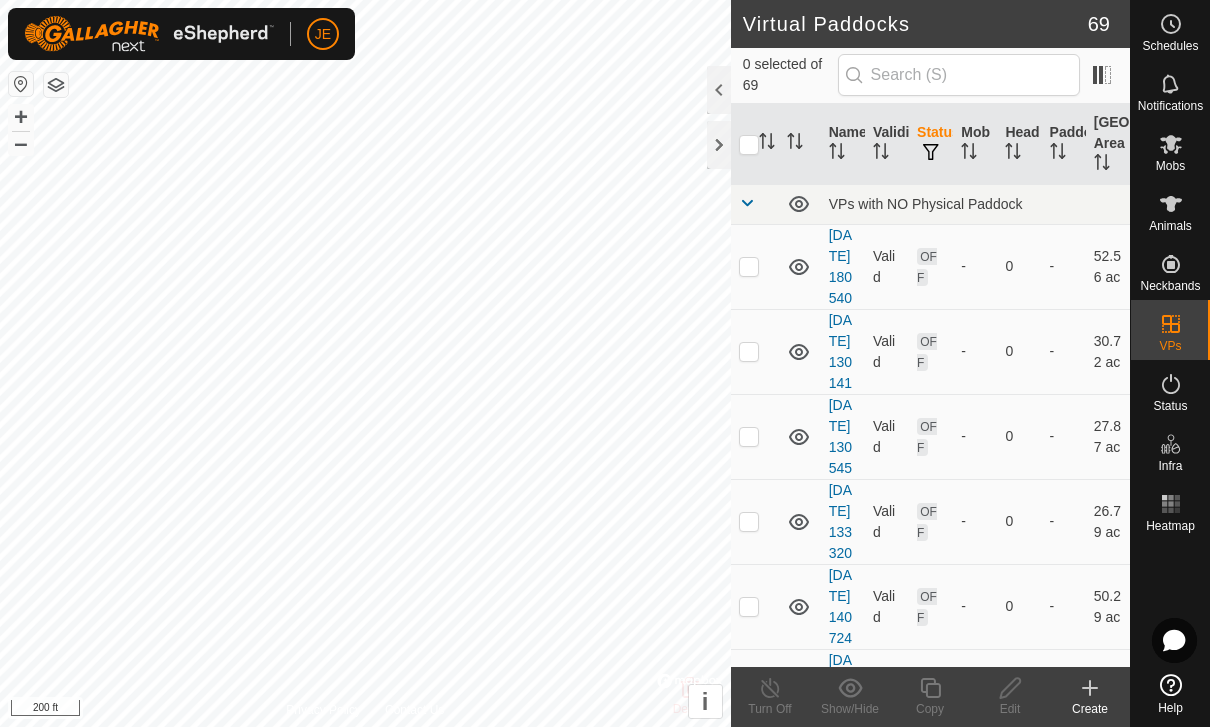 click at bounding box center (747, 203) 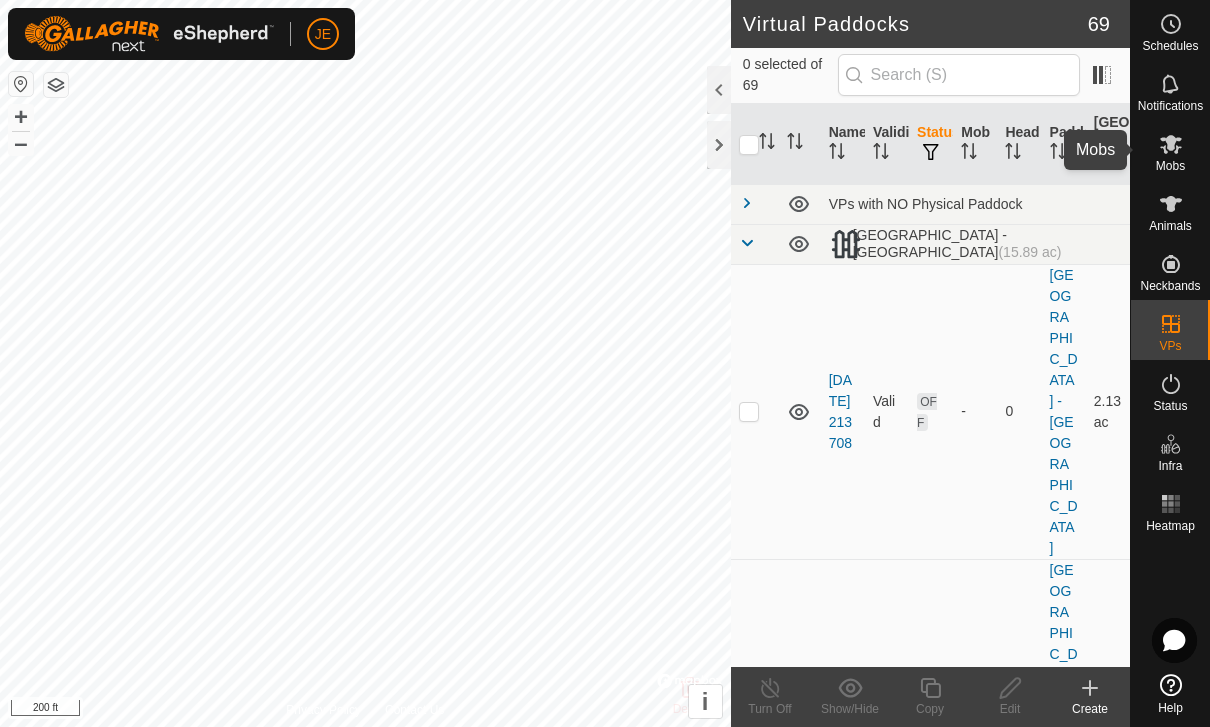 click 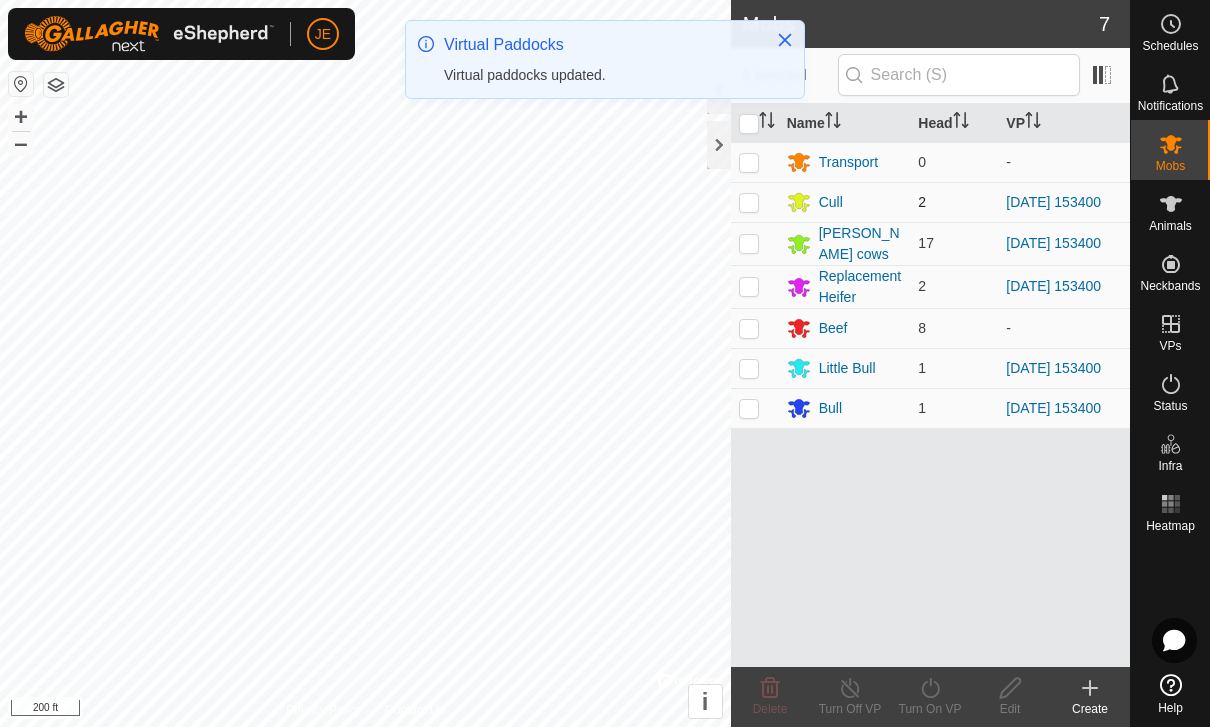 click at bounding box center (749, 202) 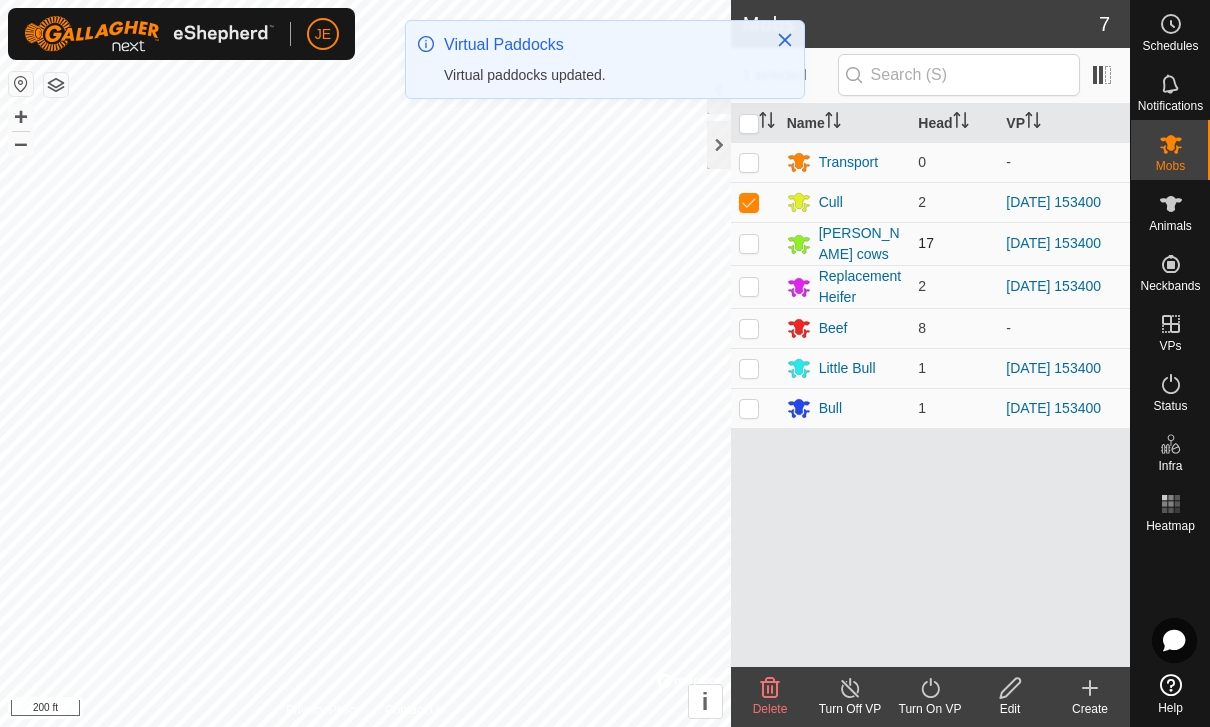 click at bounding box center (749, 243) 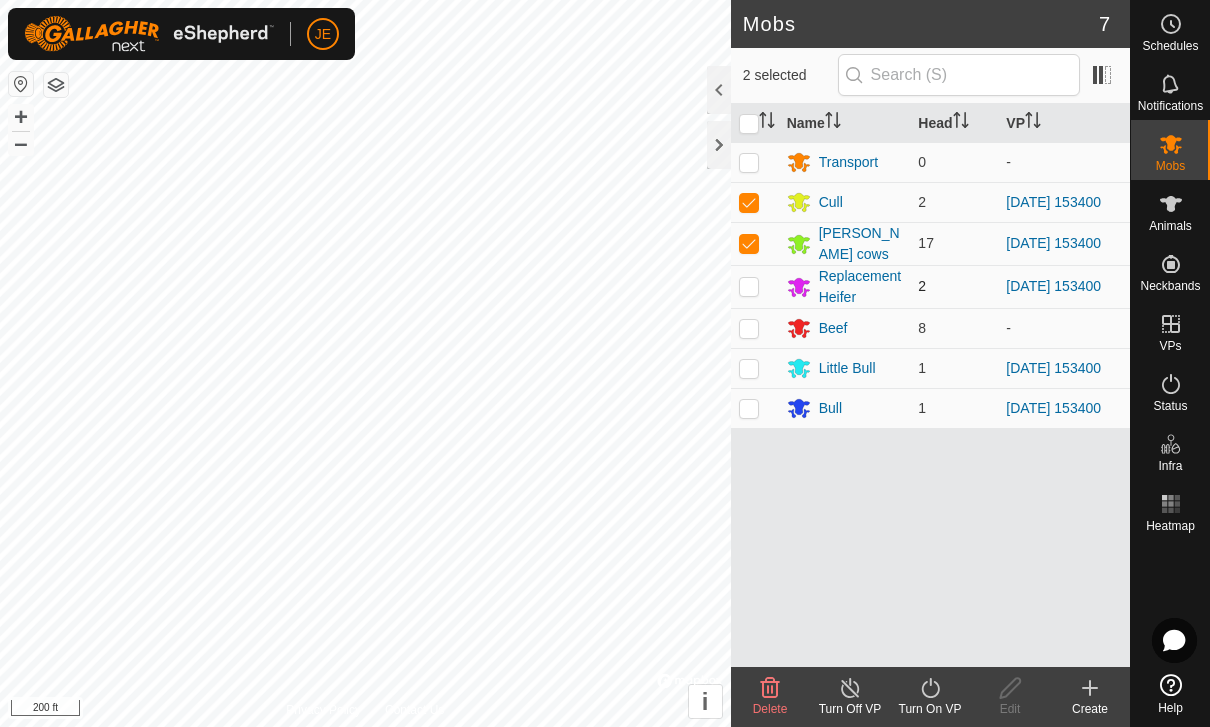 click at bounding box center [749, 286] 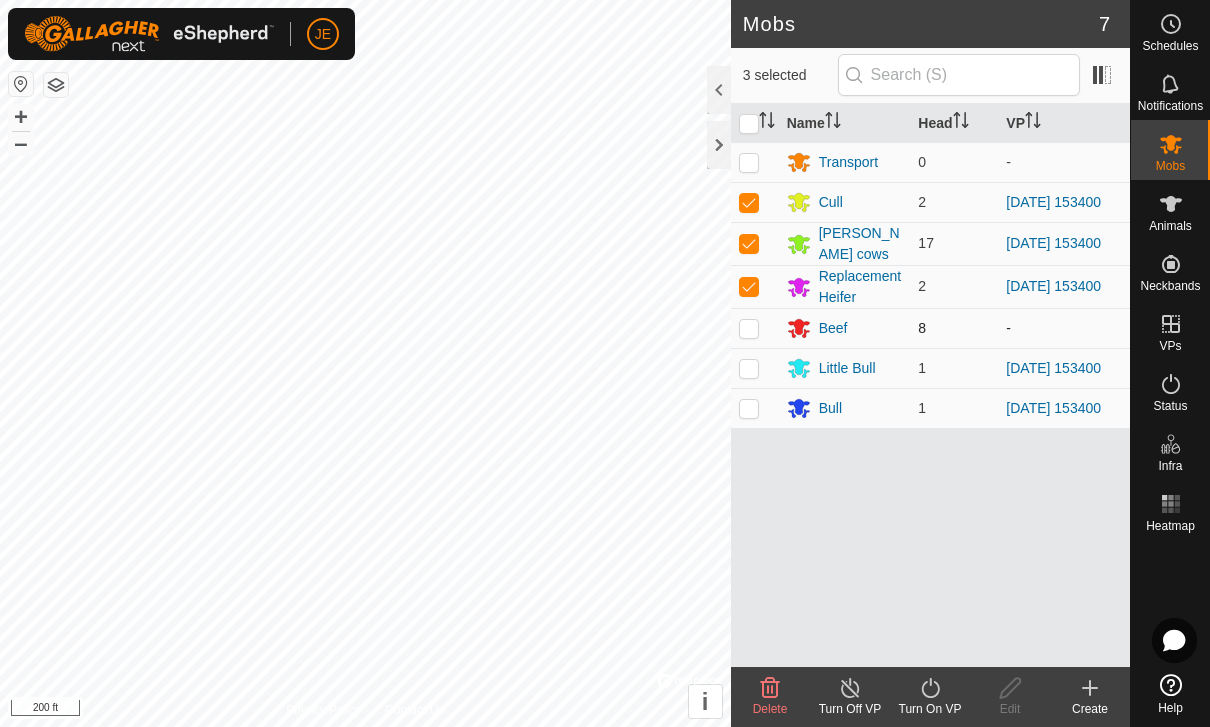 click at bounding box center [749, 328] 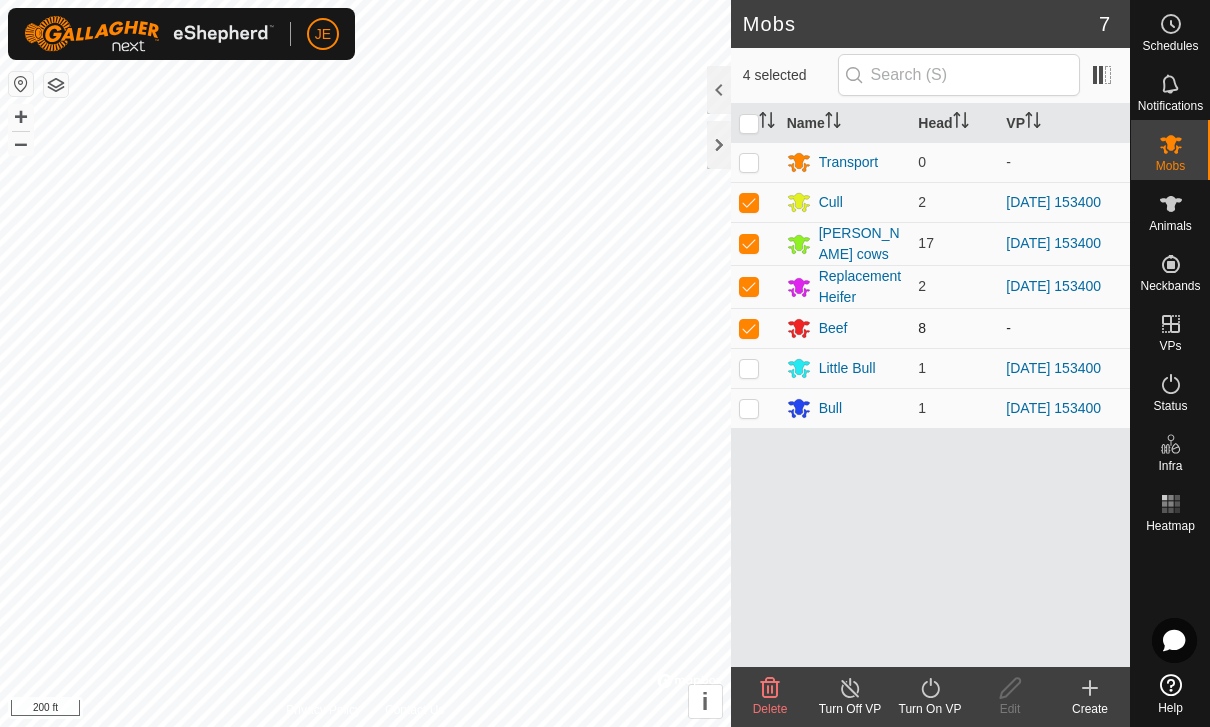 click at bounding box center (749, 328) 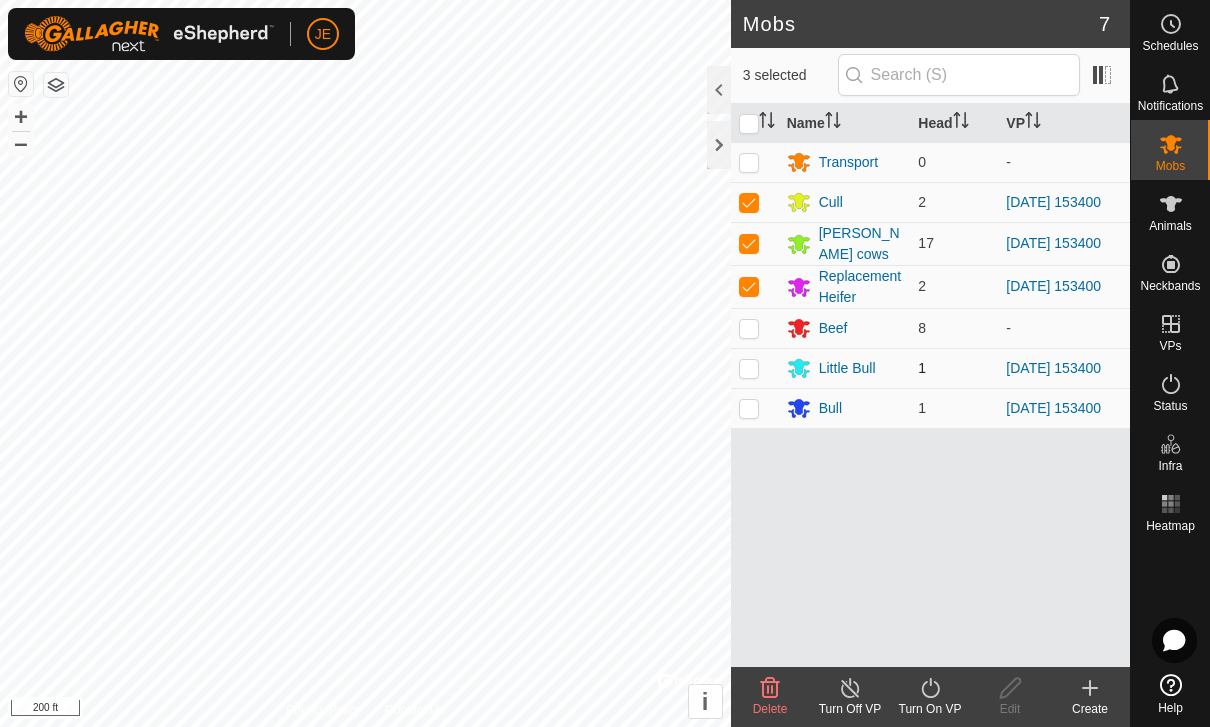 click at bounding box center [749, 368] 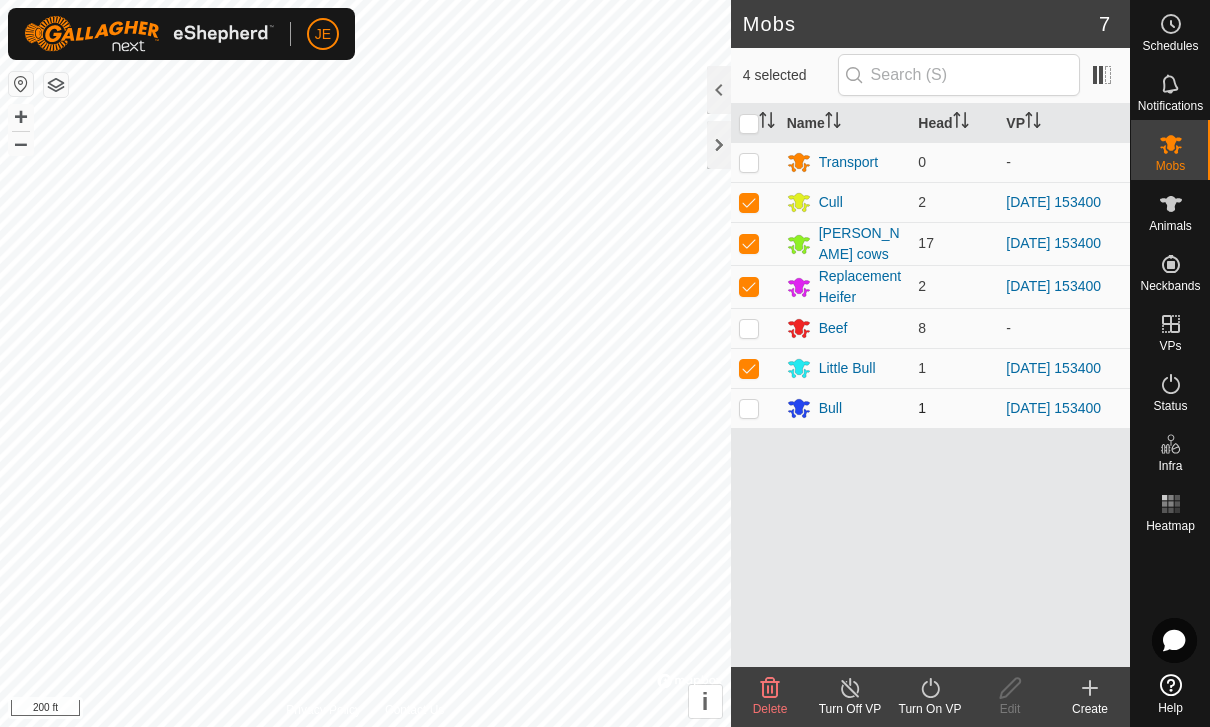 click at bounding box center [749, 408] 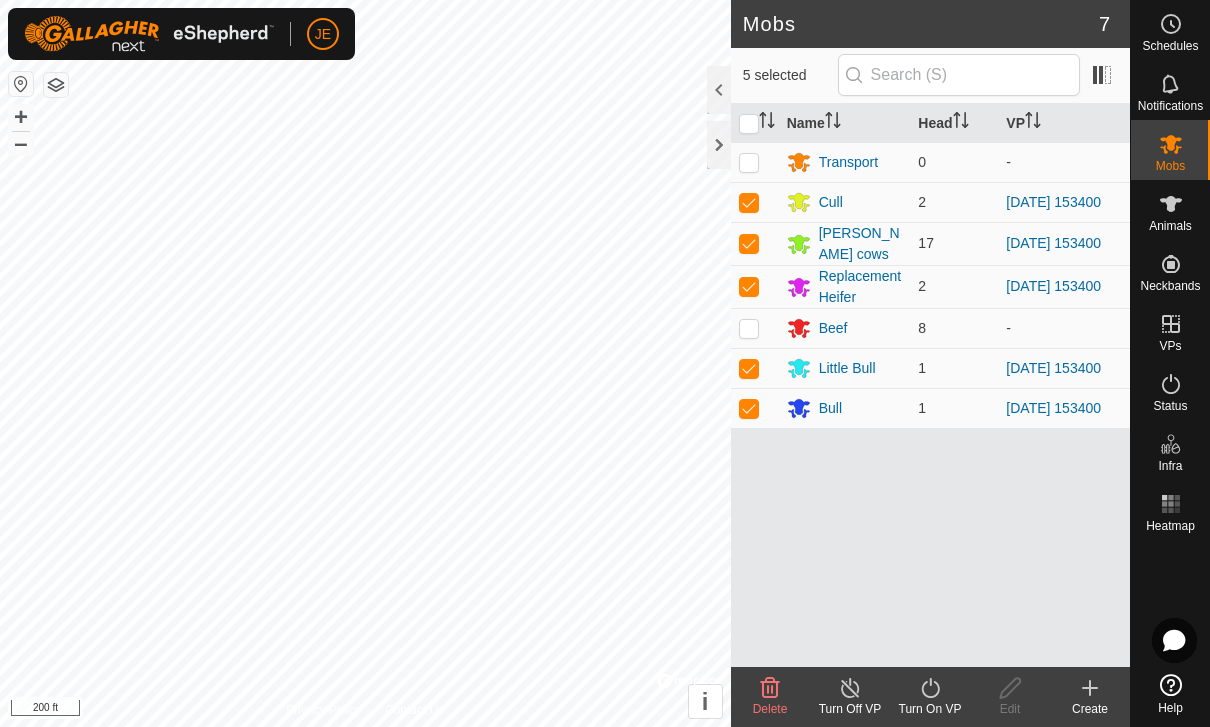 click 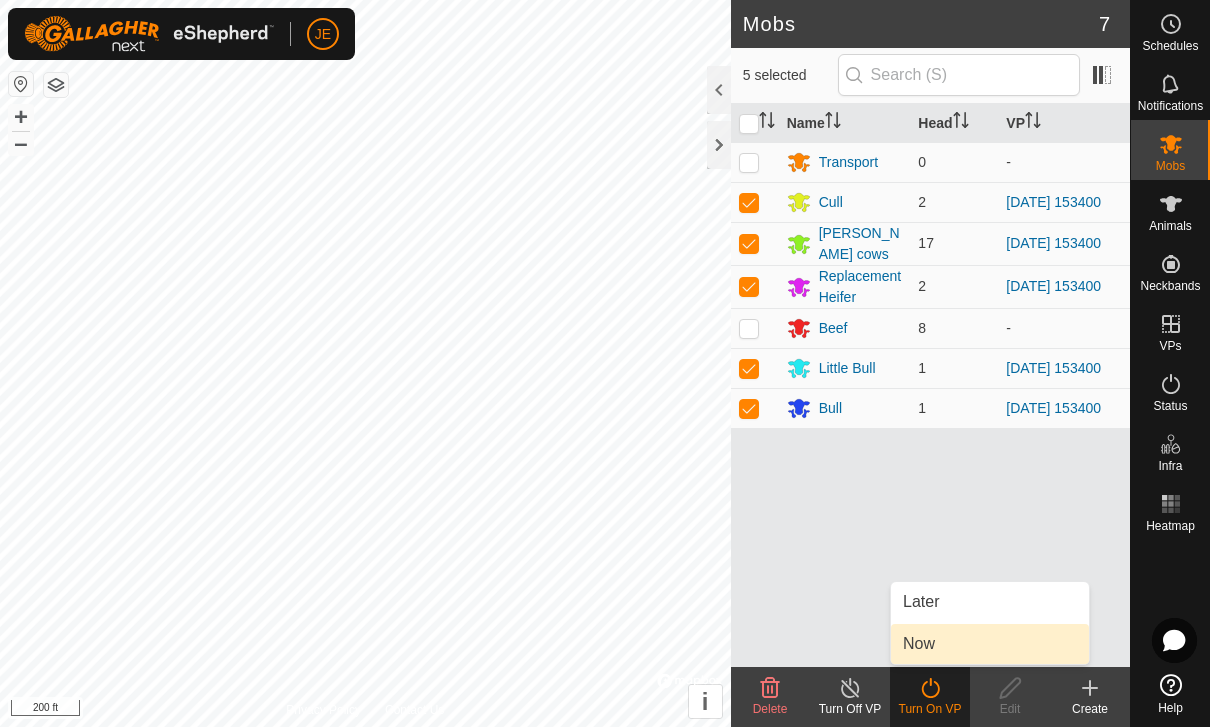 click on "Now" at bounding box center (990, 644) 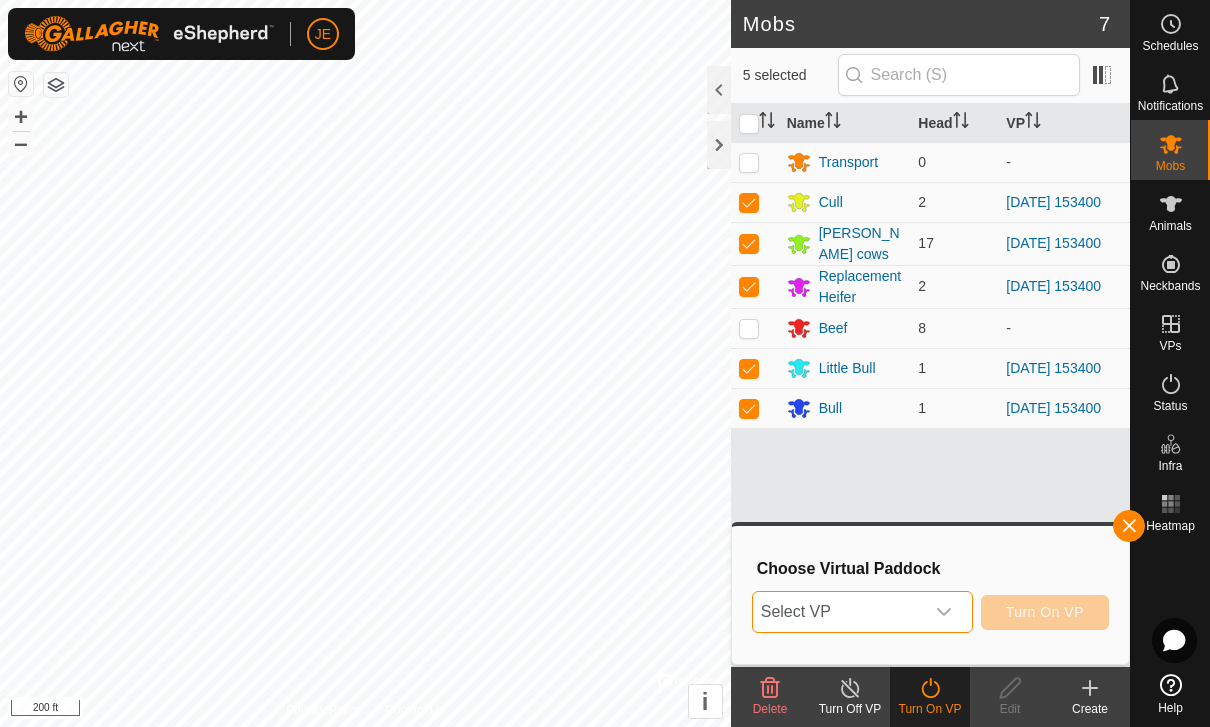 click on "Select VP" at bounding box center (838, 612) 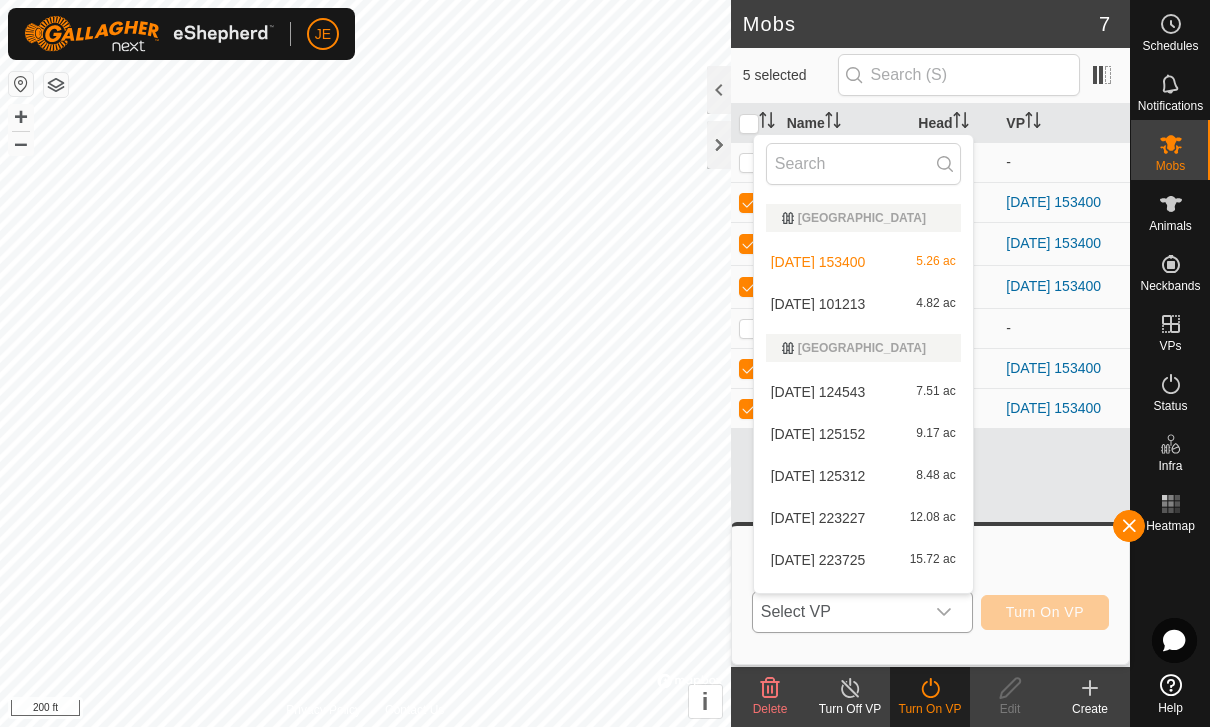 scroll, scrollTop: 2720, scrollLeft: 0, axis: vertical 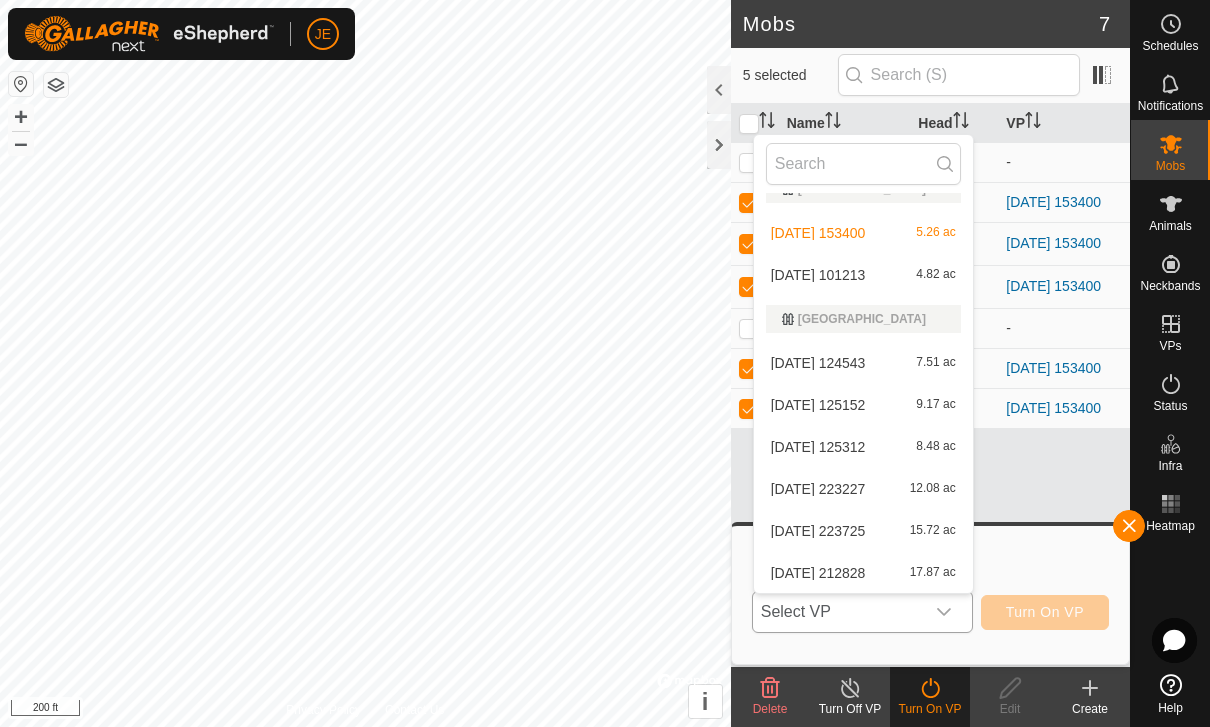 click on "2025-07-11 101213  4.82 ac" at bounding box center (863, 275) 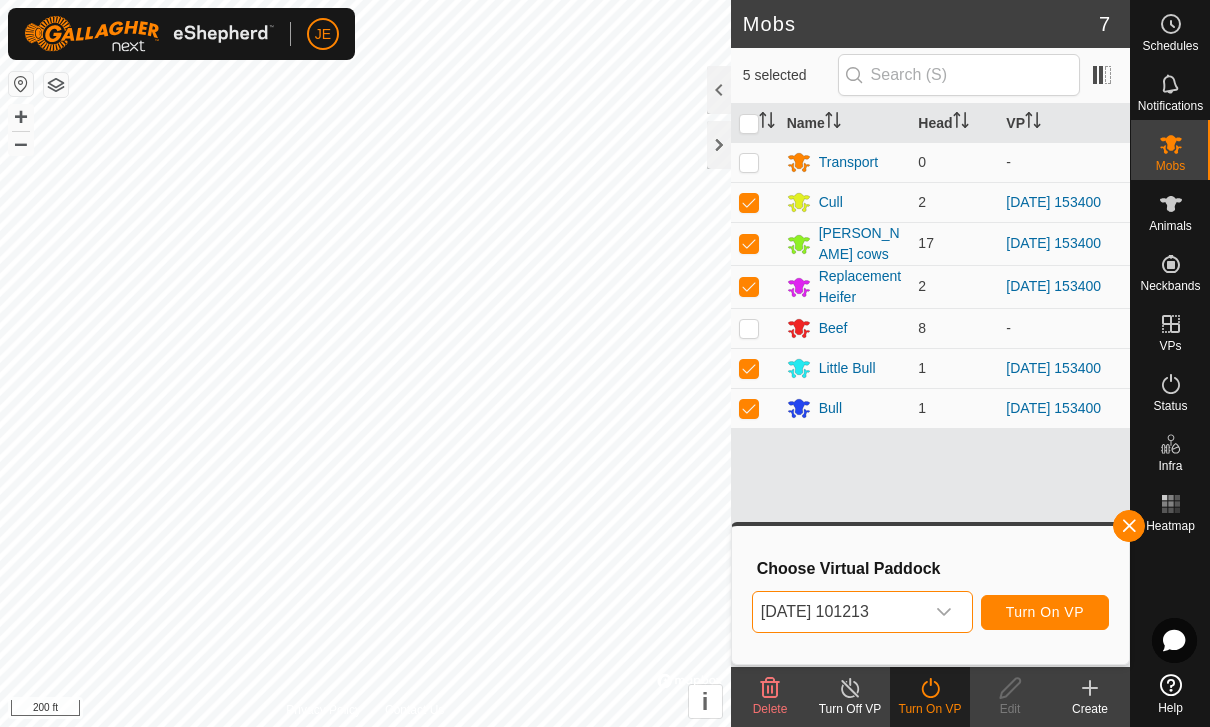 click on "Turn On VP" at bounding box center [1045, 612] 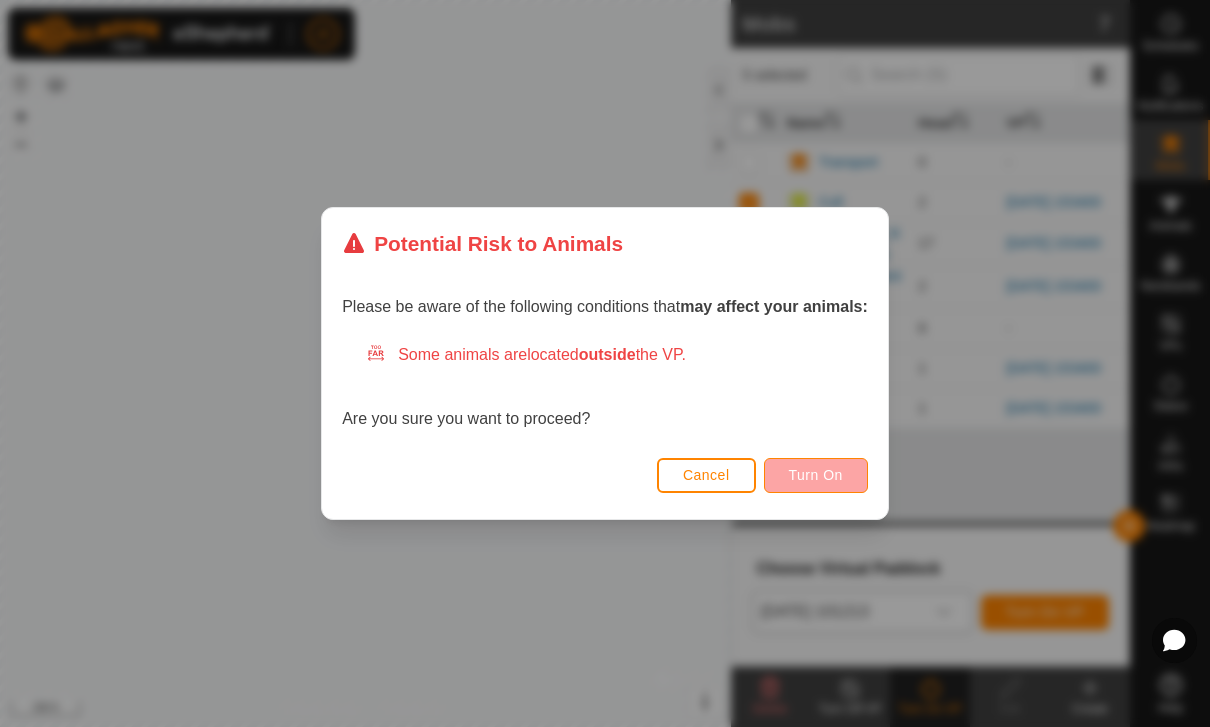 click on "Turn On" at bounding box center [816, 475] 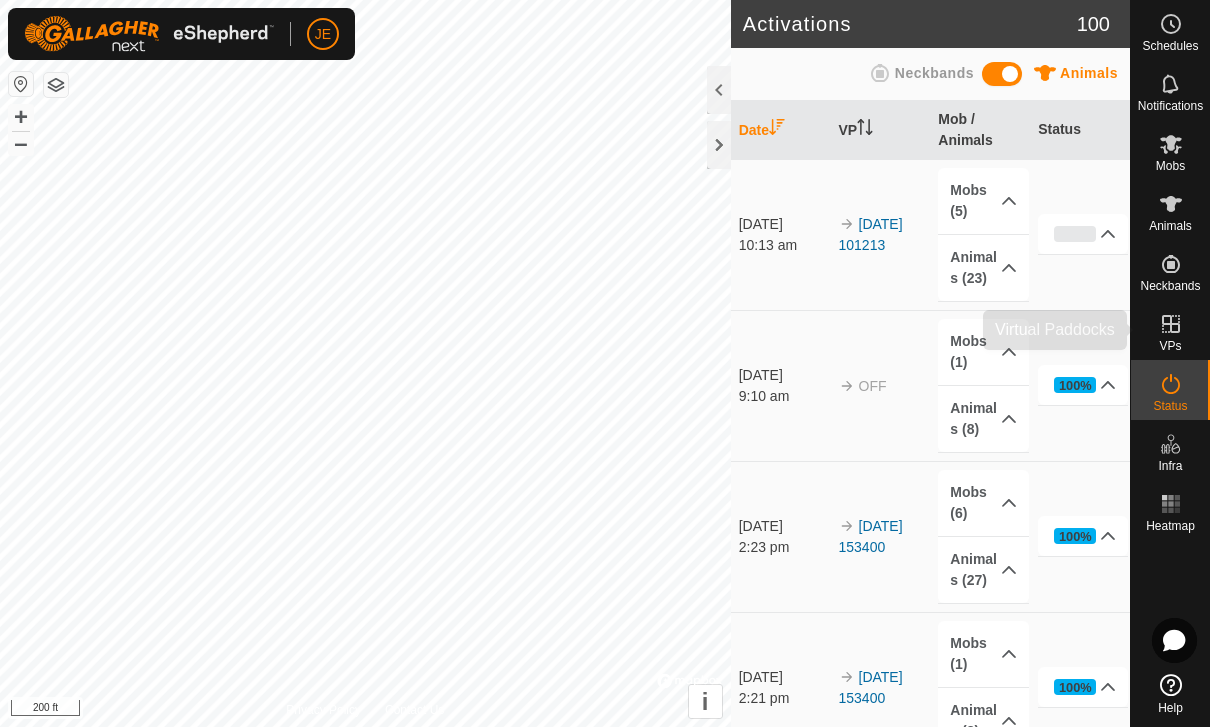 click 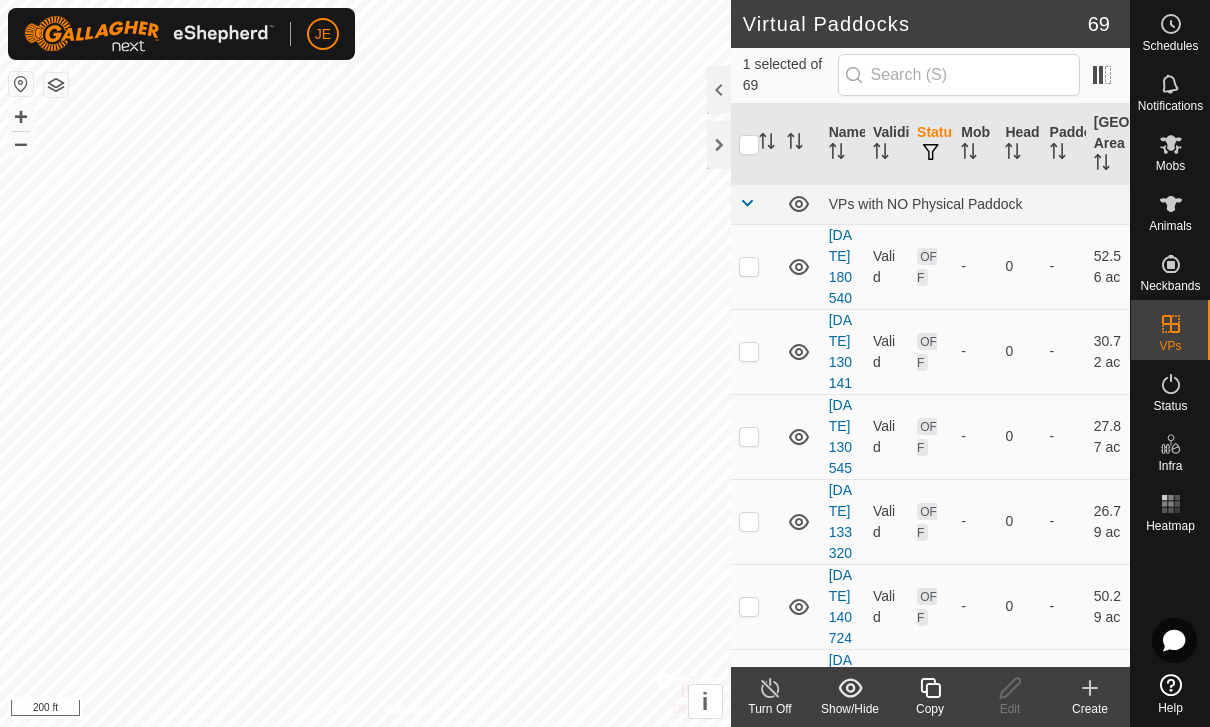 click at bounding box center (755, 266) 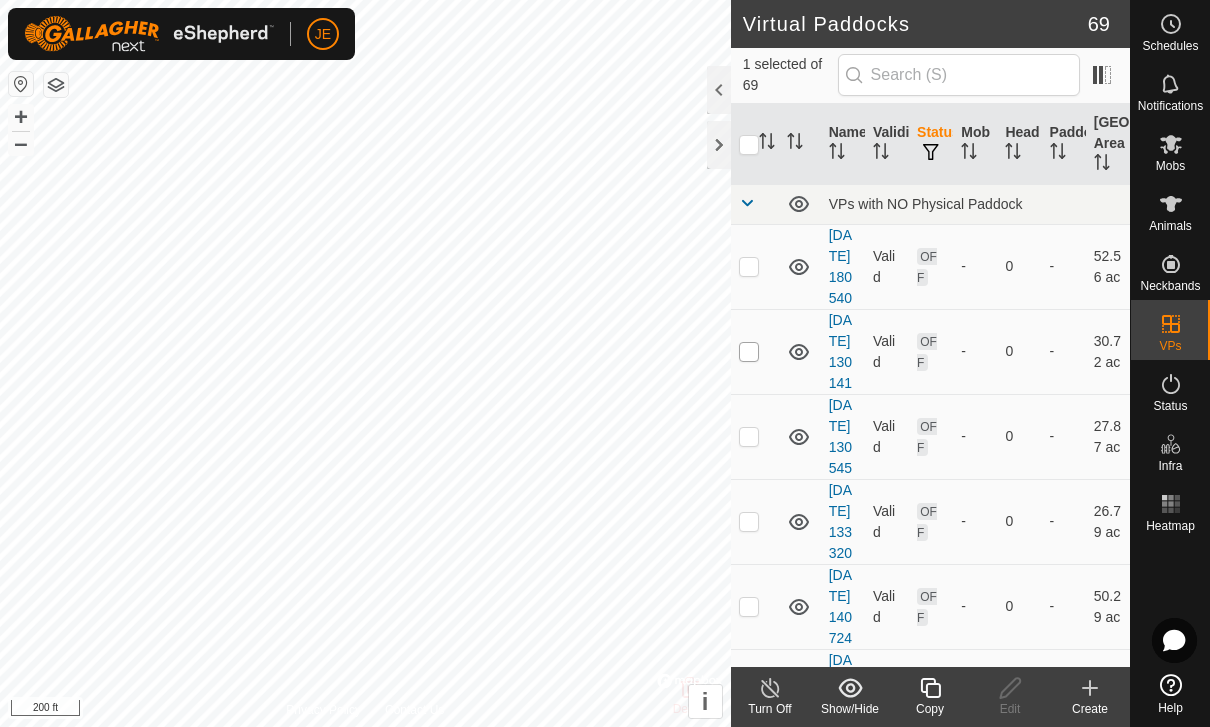 click at bounding box center [749, 352] 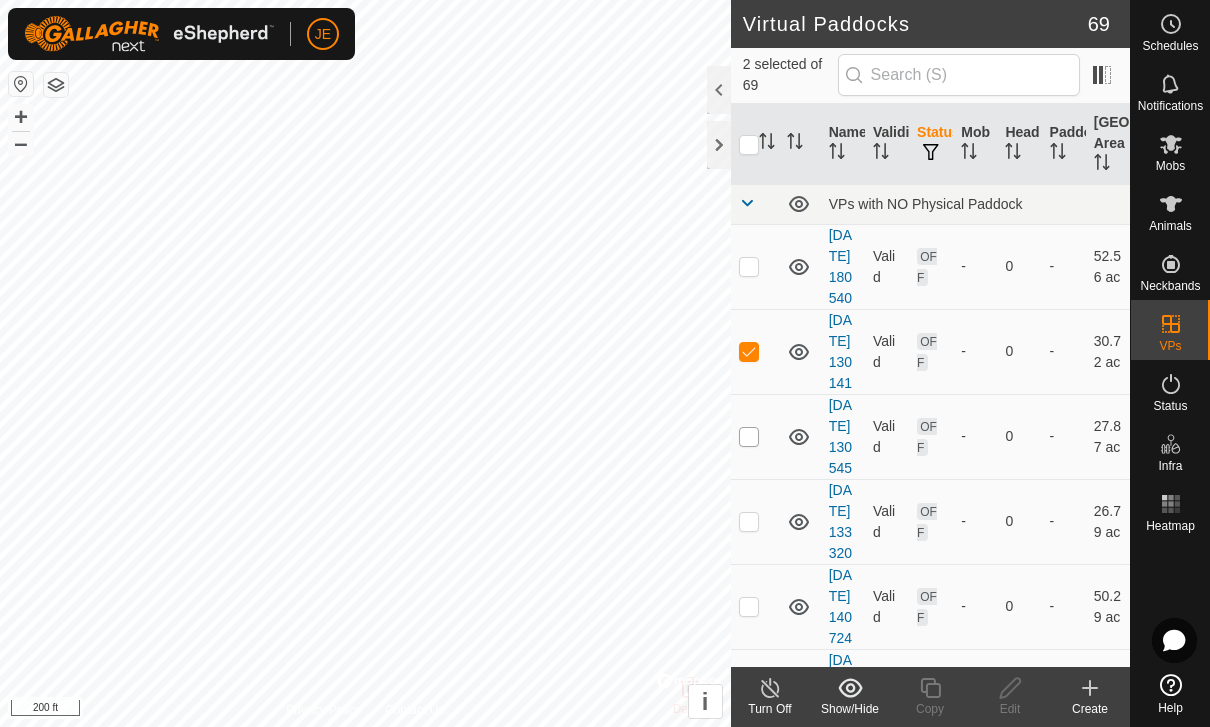 click at bounding box center (749, 437) 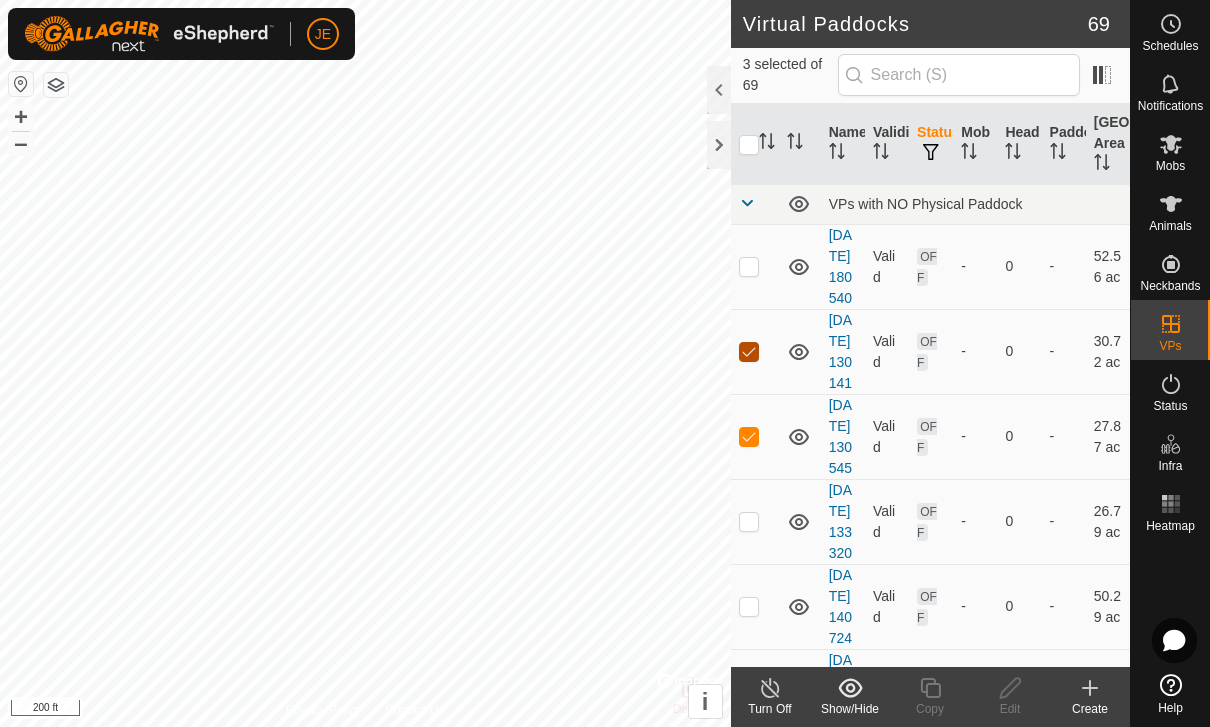 click at bounding box center (749, 352) 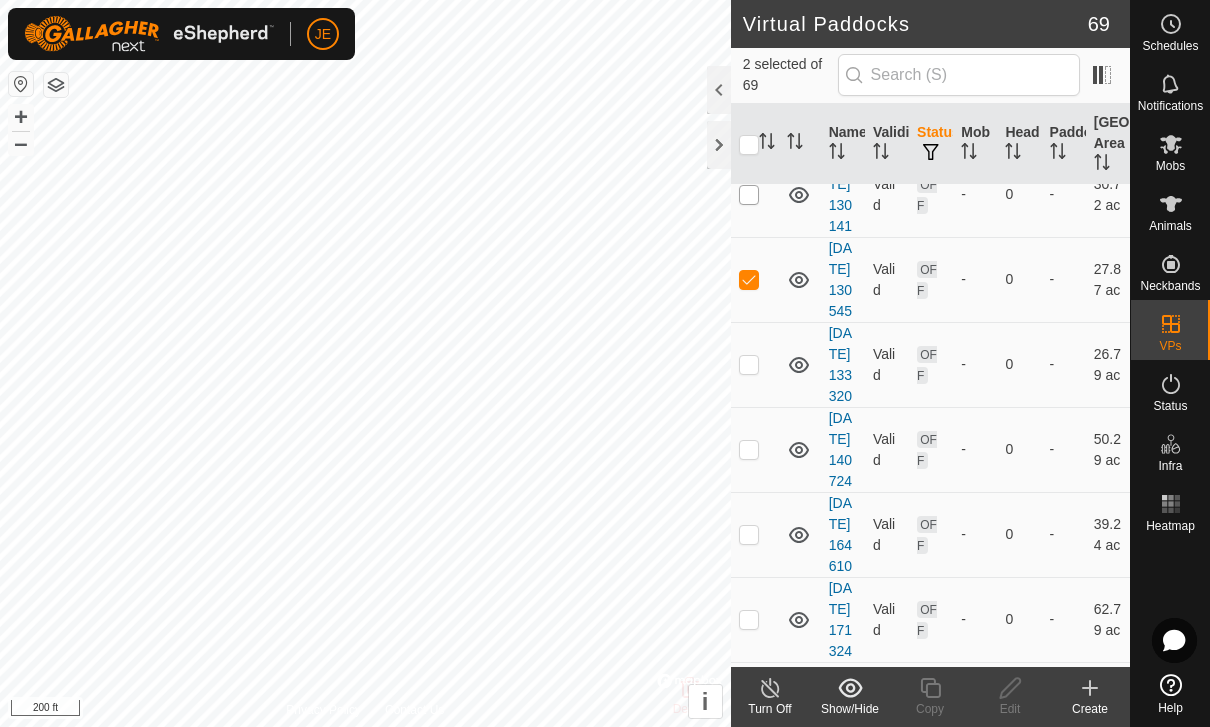 scroll, scrollTop: 151, scrollLeft: 0, axis: vertical 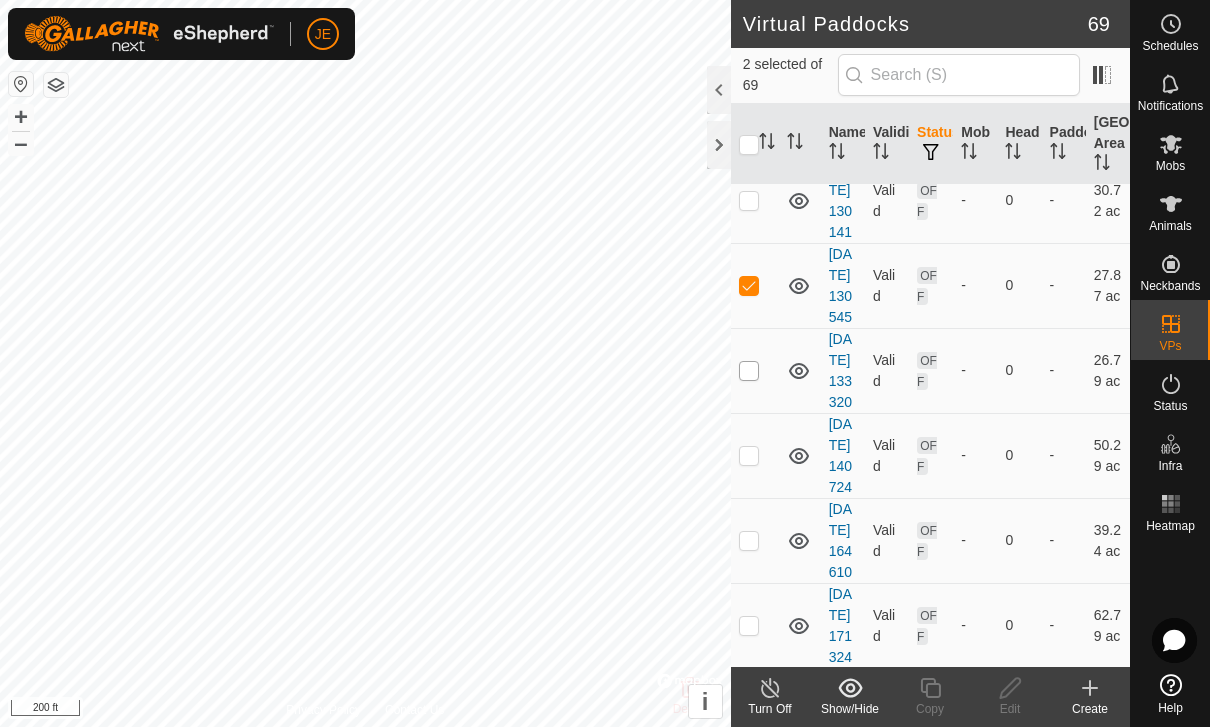 click at bounding box center [749, 371] 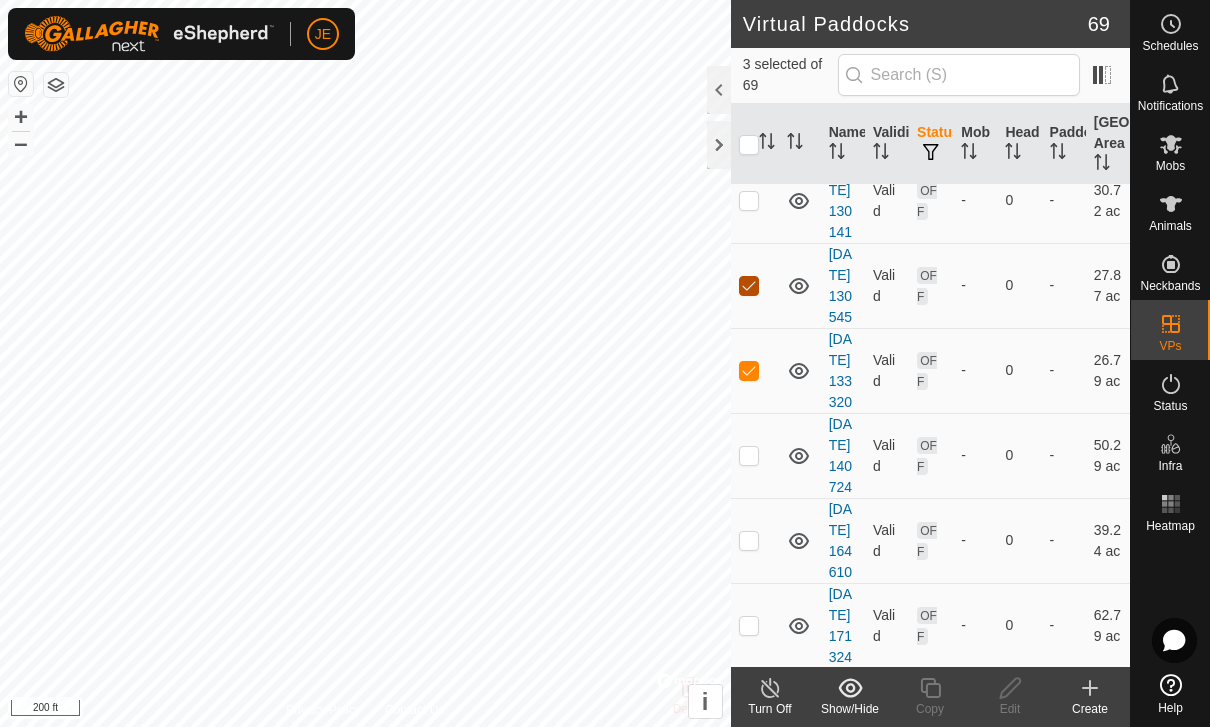 click at bounding box center (749, 286) 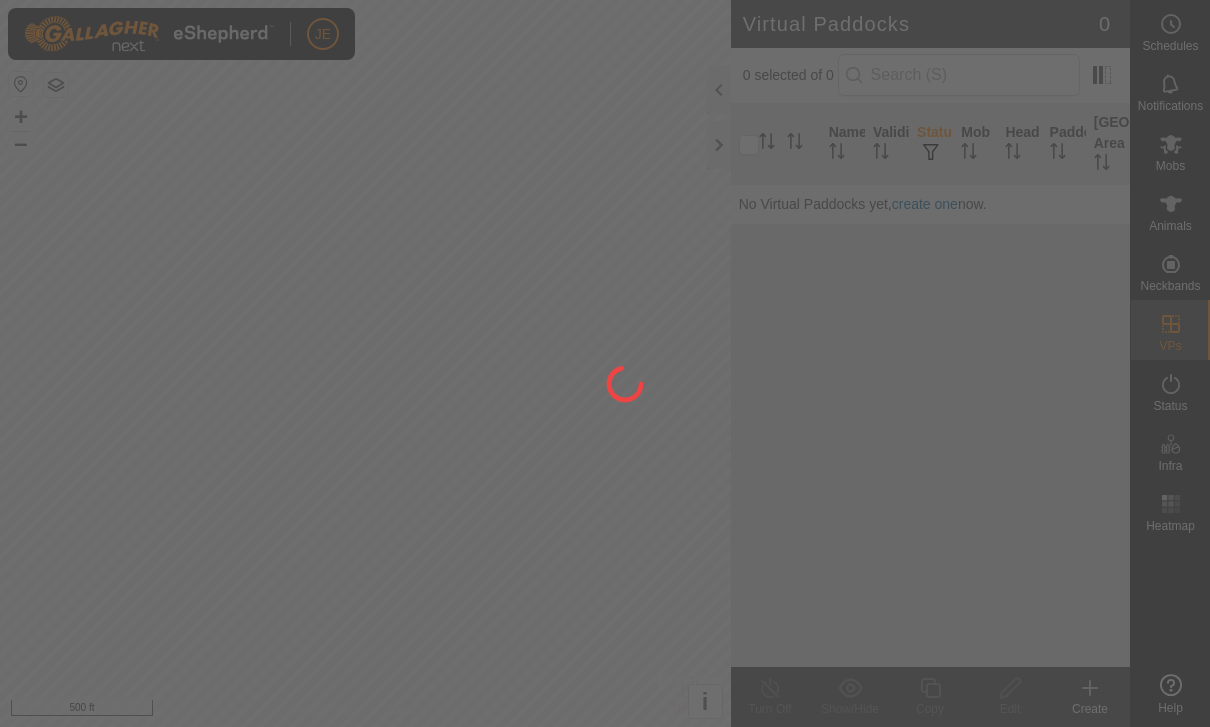 scroll, scrollTop: 0, scrollLeft: 0, axis: both 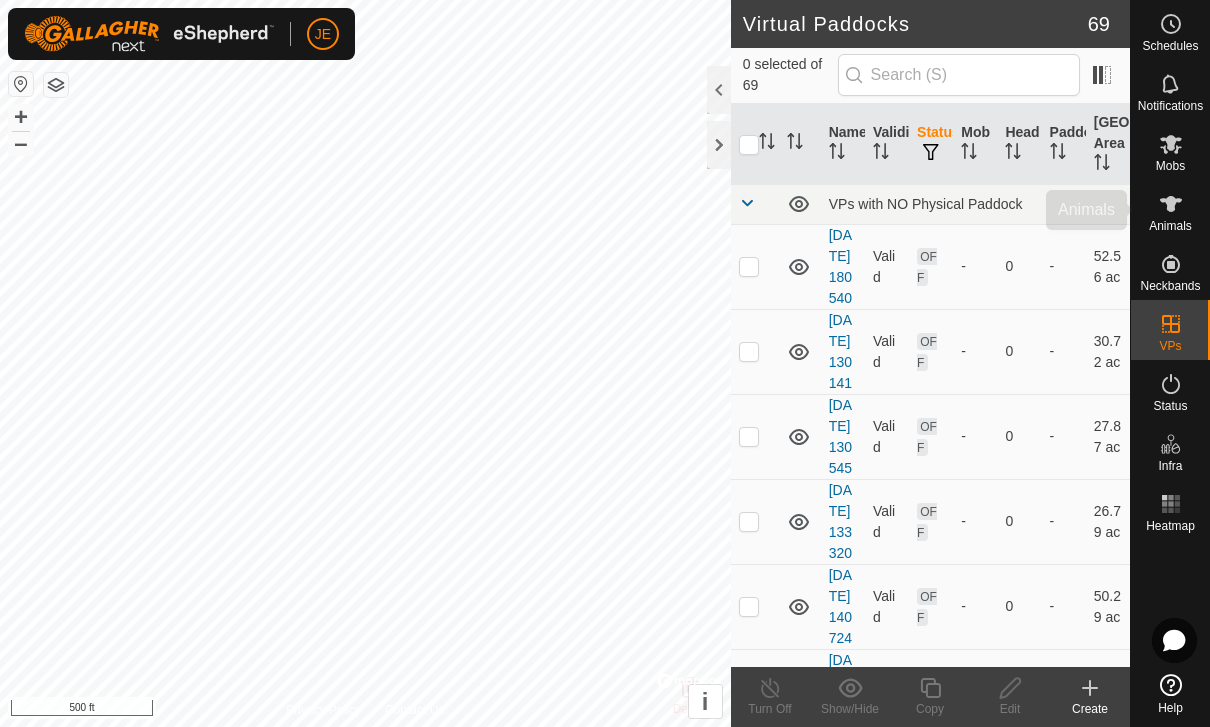 click 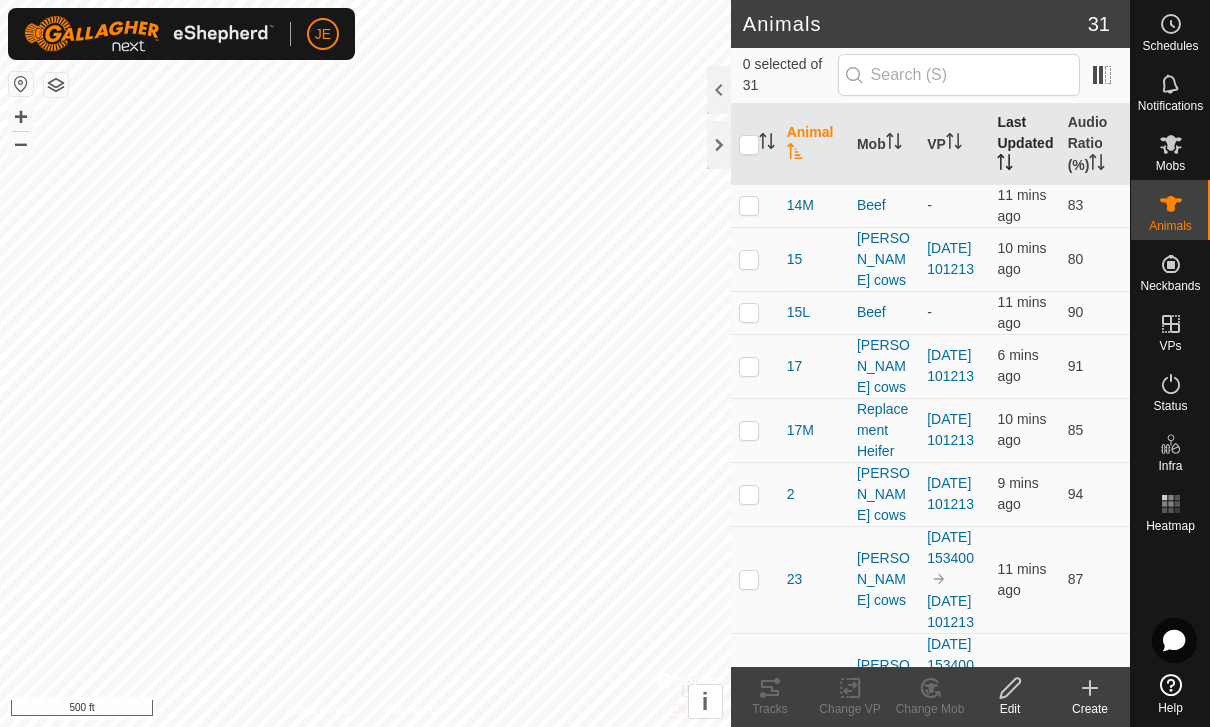 click on "Last Updated" at bounding box center (1024, 144) 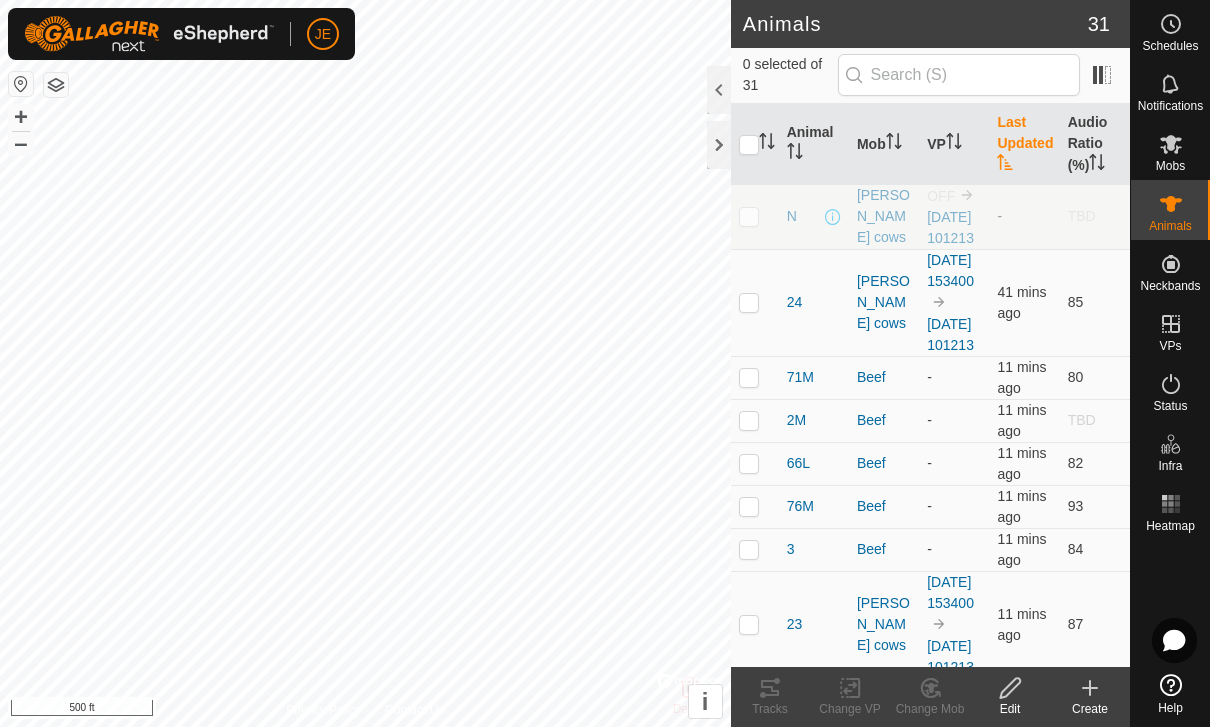 scroll, scrollTop: 0, scrollLeft: 0, axis: both 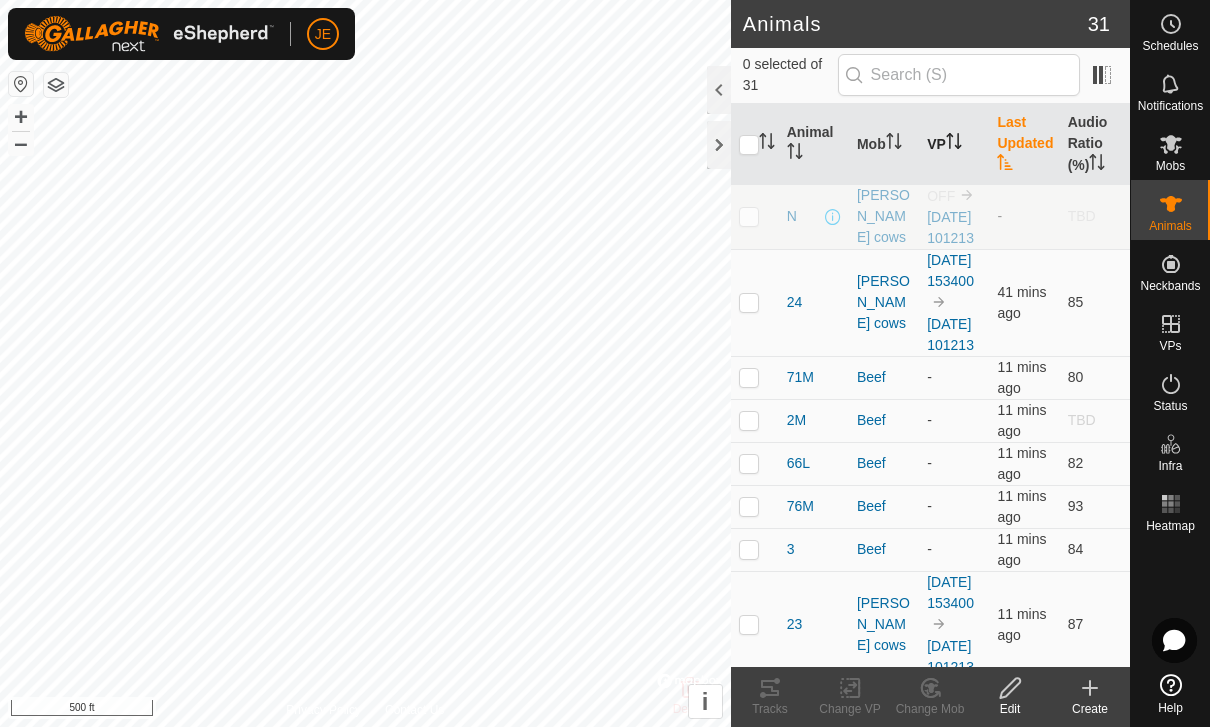 click 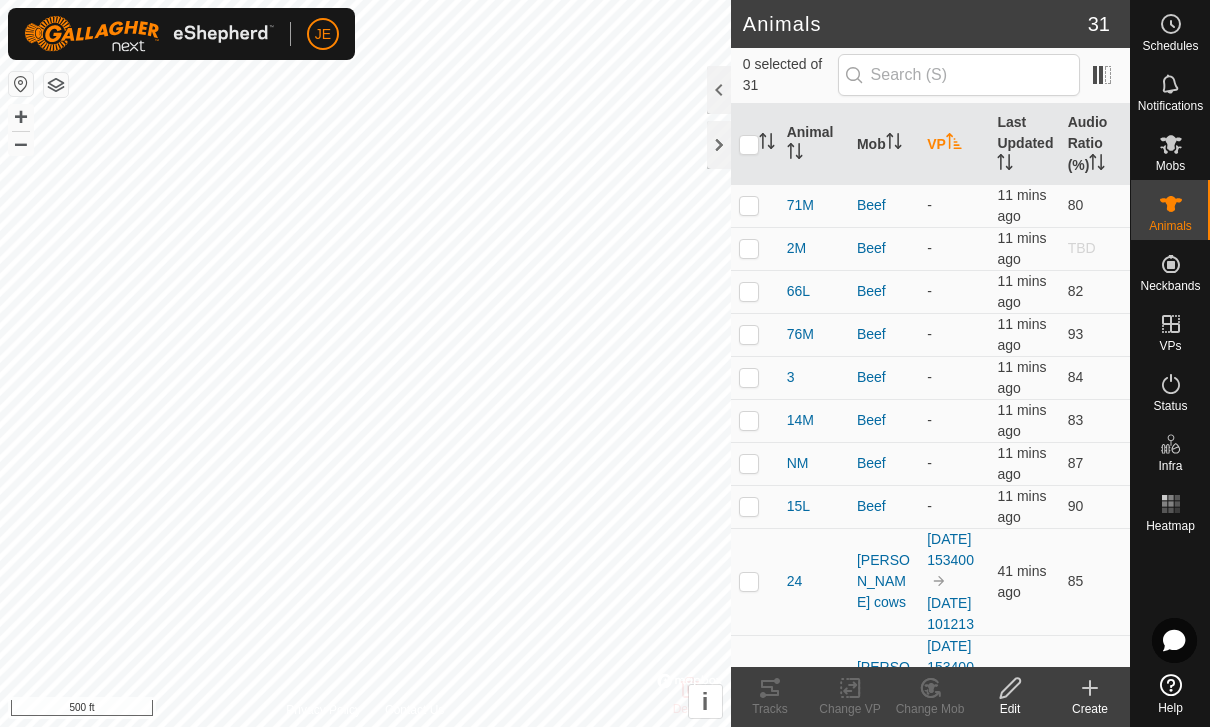 scroll, scrollTop: 0, scrollLeft: 0, axis: both 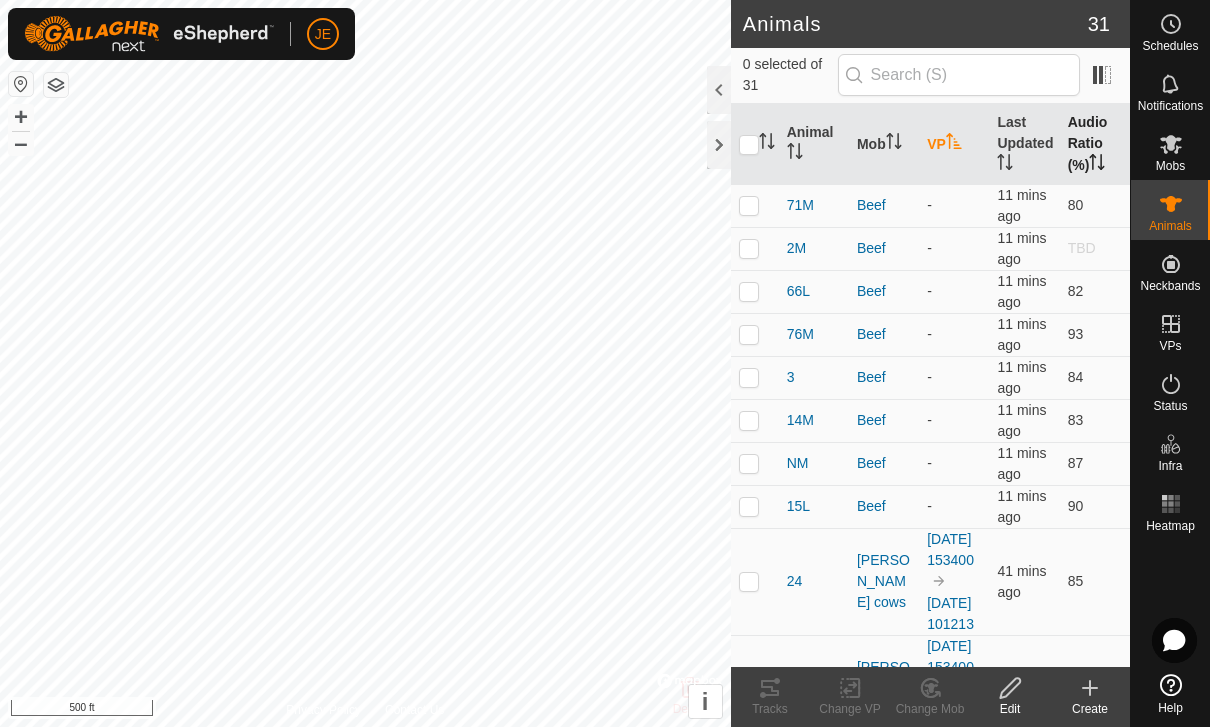 click on "Audio Ratio (%)" at bounding box center (1095, 144) 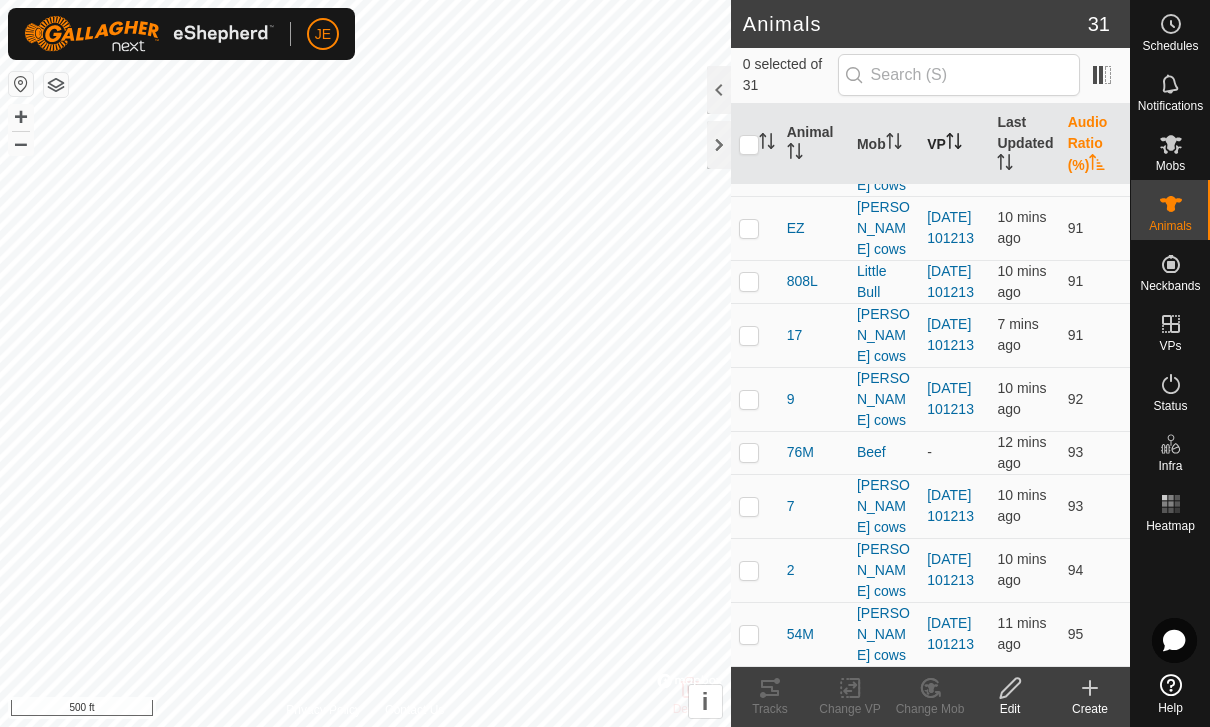 scroll, scrollTop: 1526, scrollLeft: 0, axis: vertical 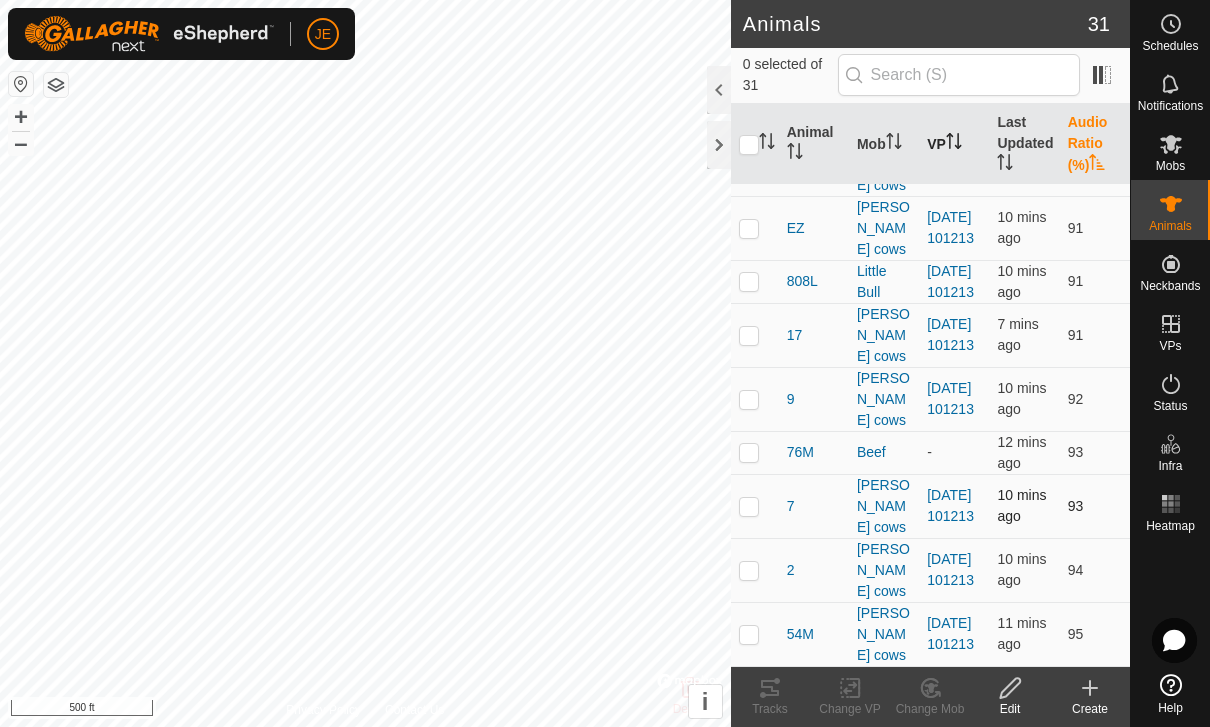 click at bounding box center (749, 506) 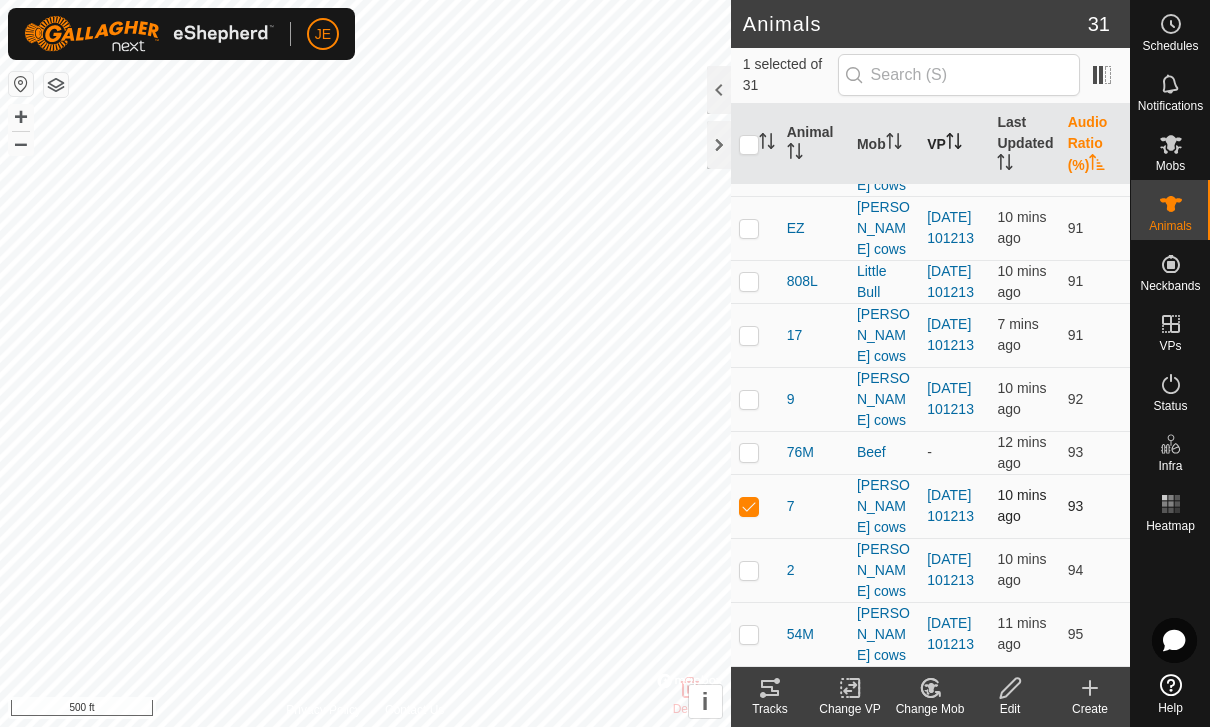 checkbox on "true" 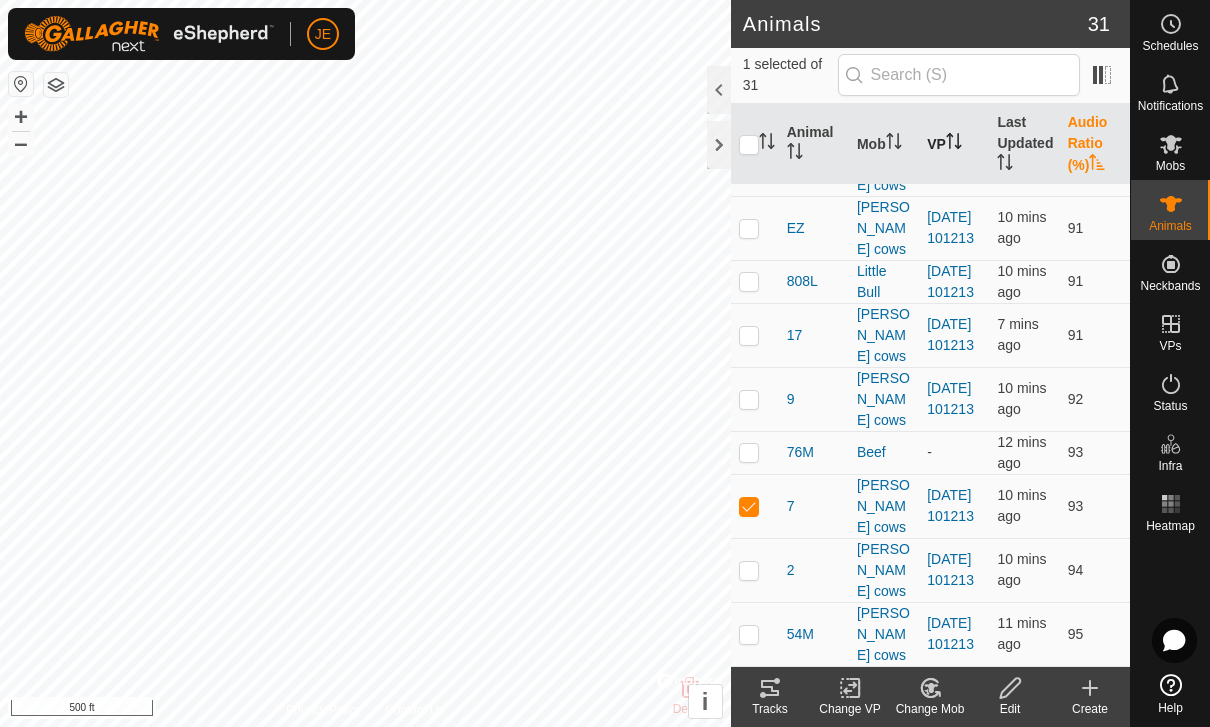 click 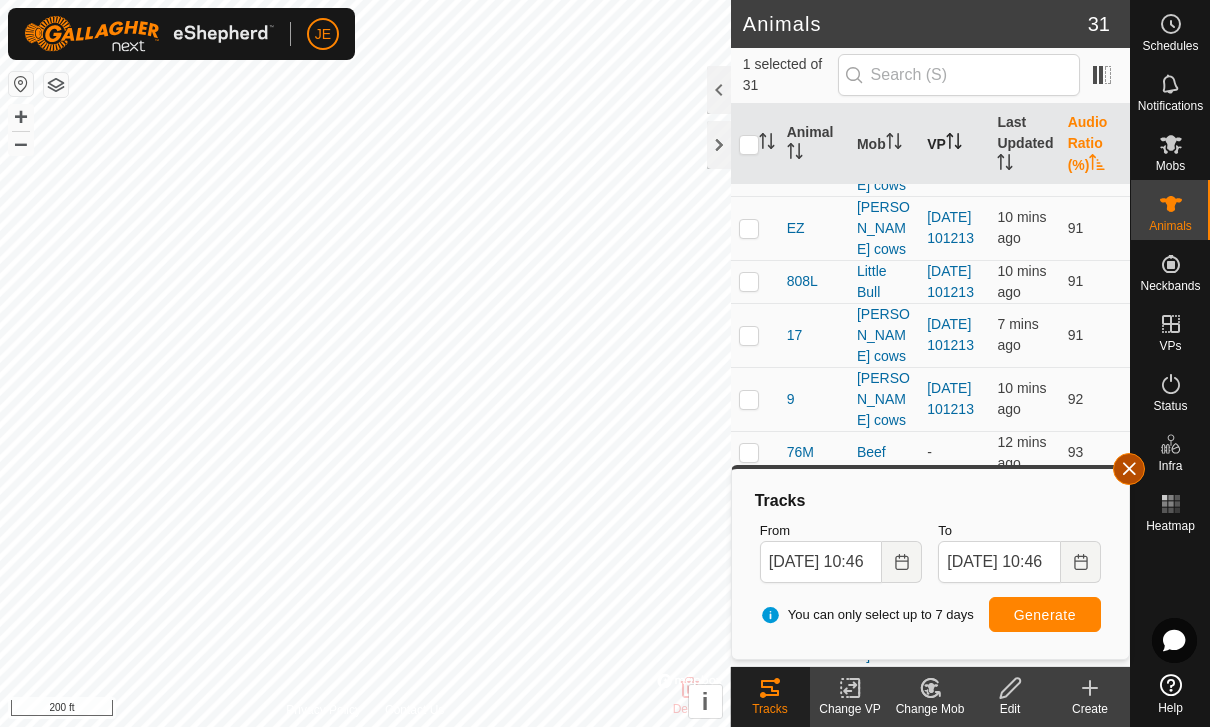 click at bounding box center (1129, 469) 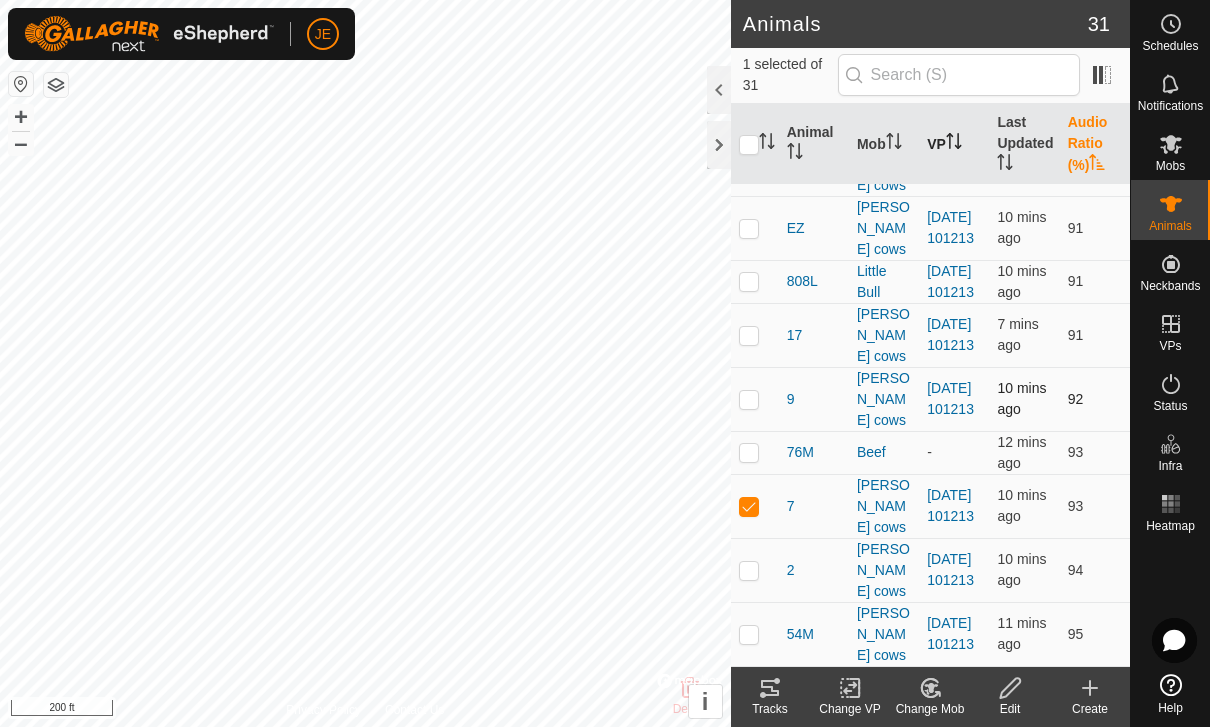 click at bounding box center (755, 399) 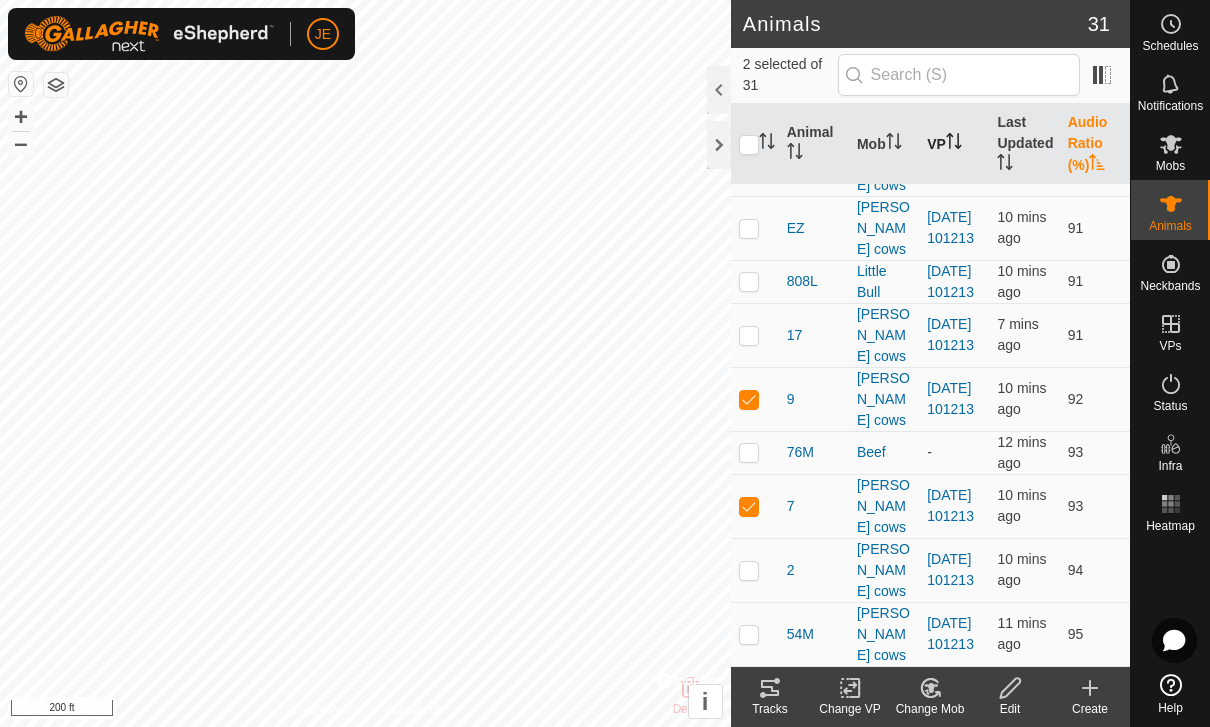 click 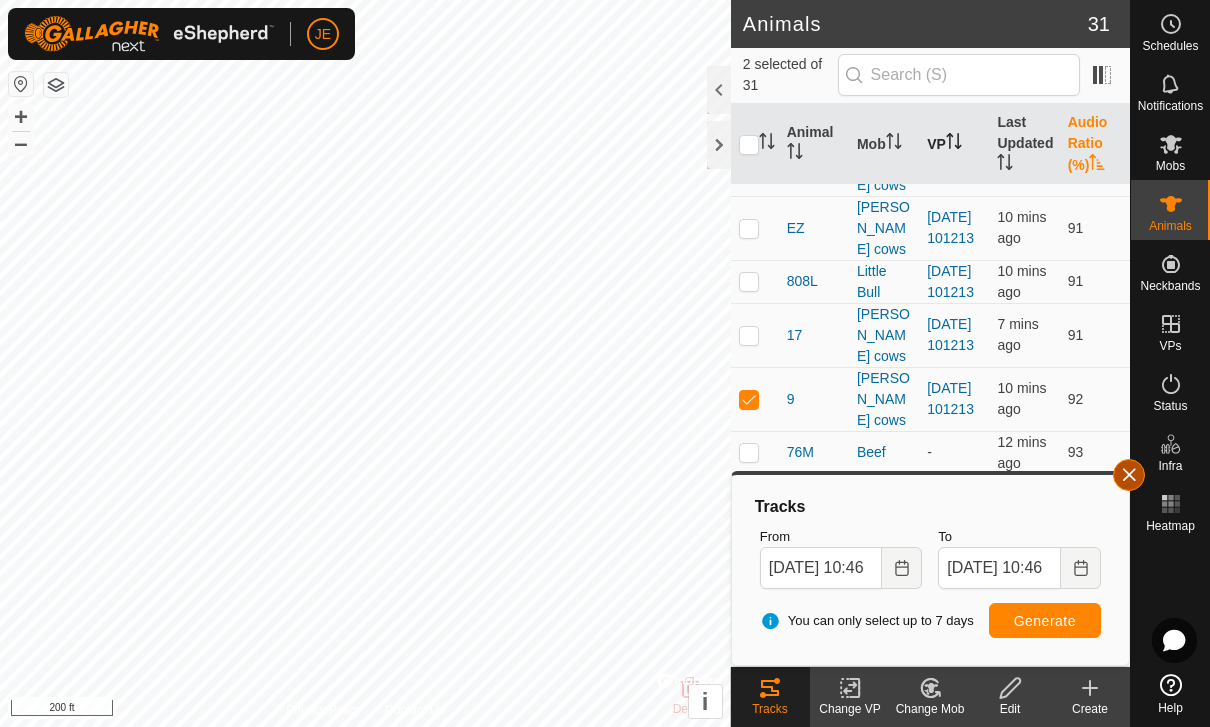 click at bounding box center [1129, 475] 